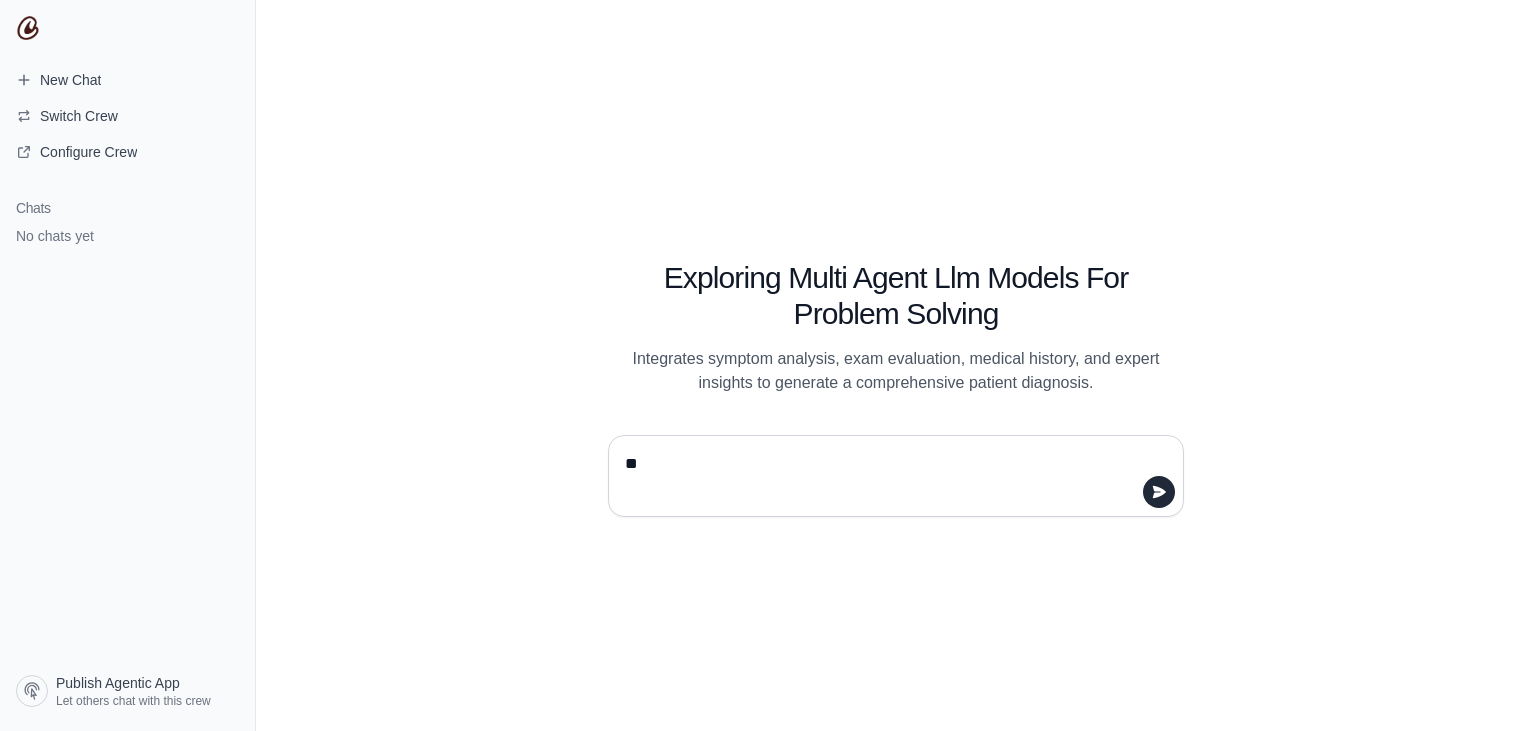 scroll, scrollTop: 0, scrollLeft: 0, axis: both 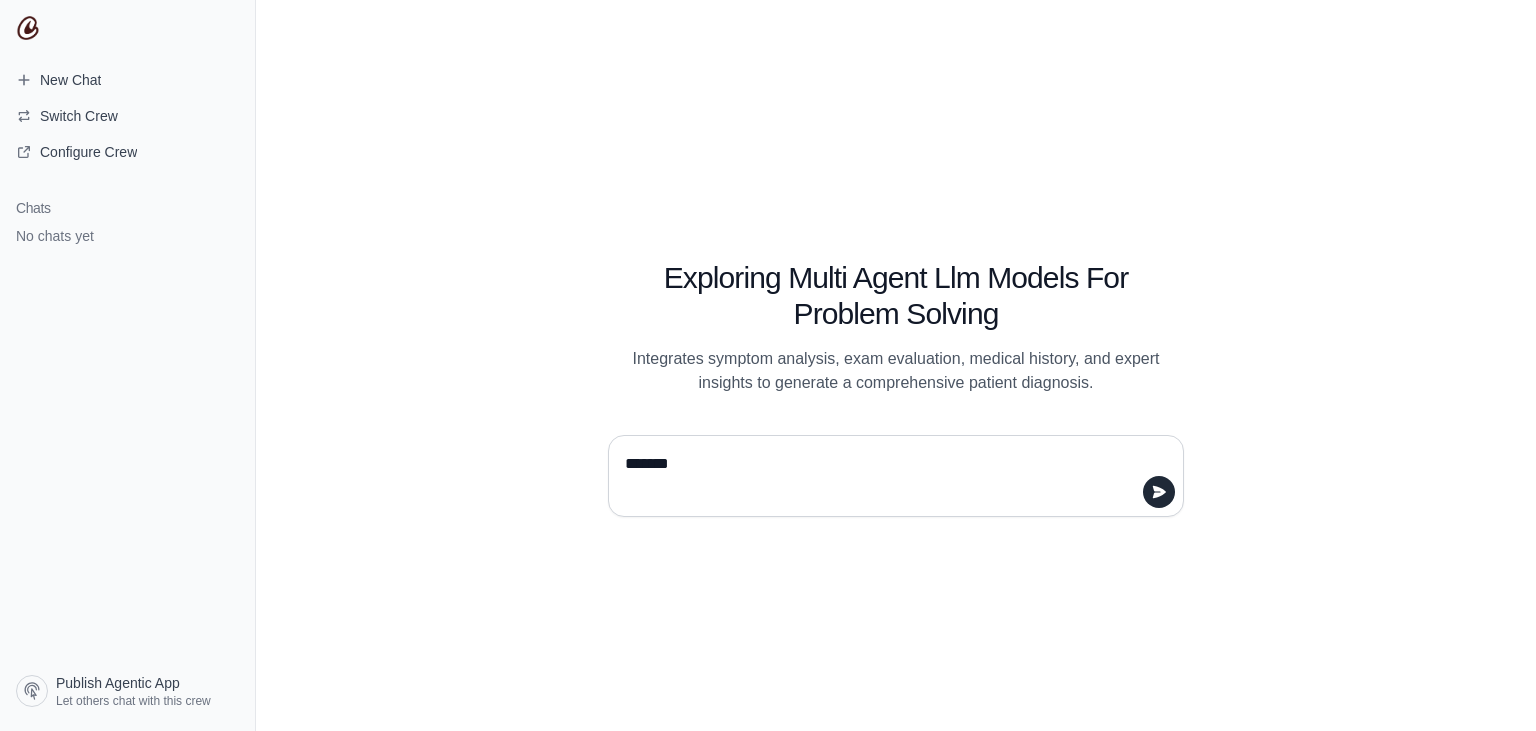 type on "***" 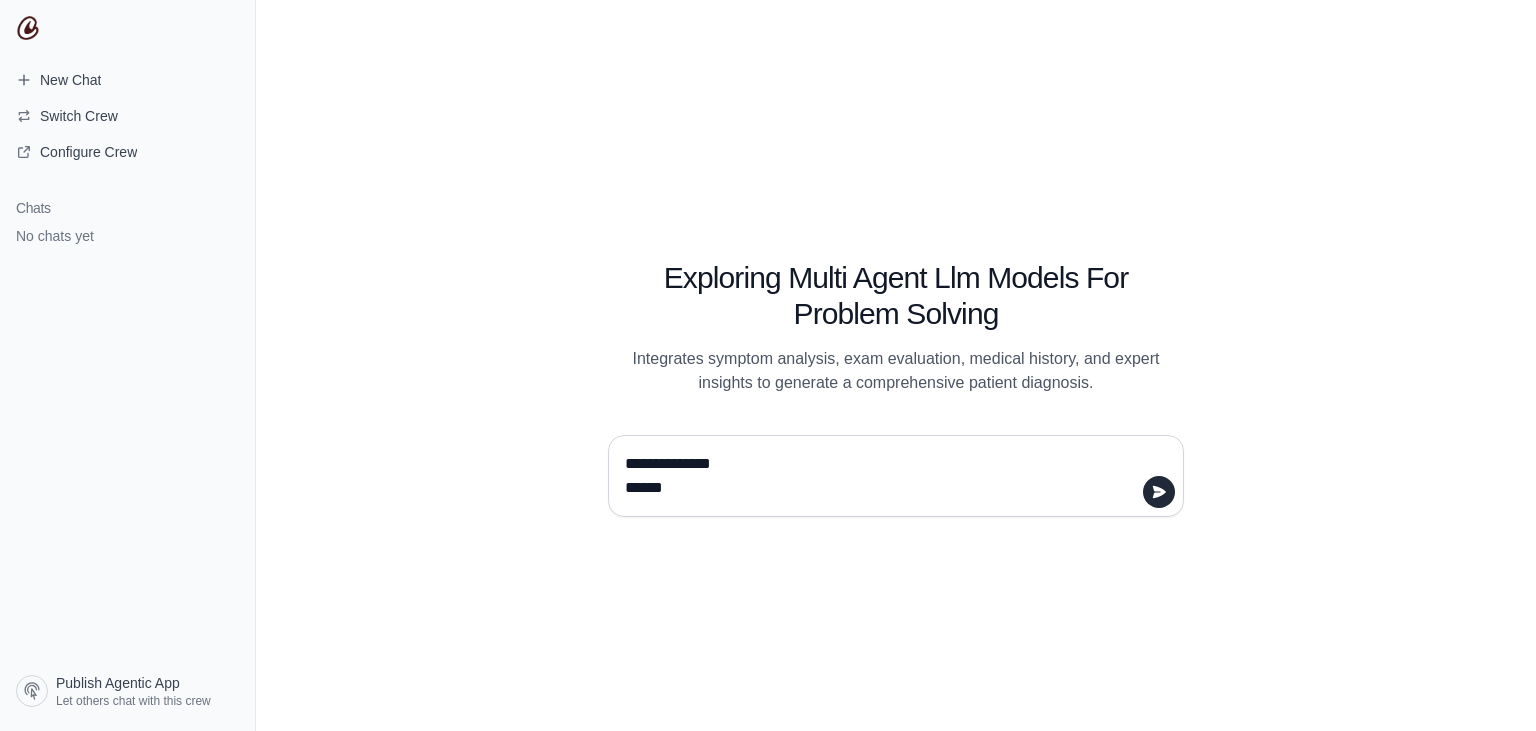 paste on "**********" 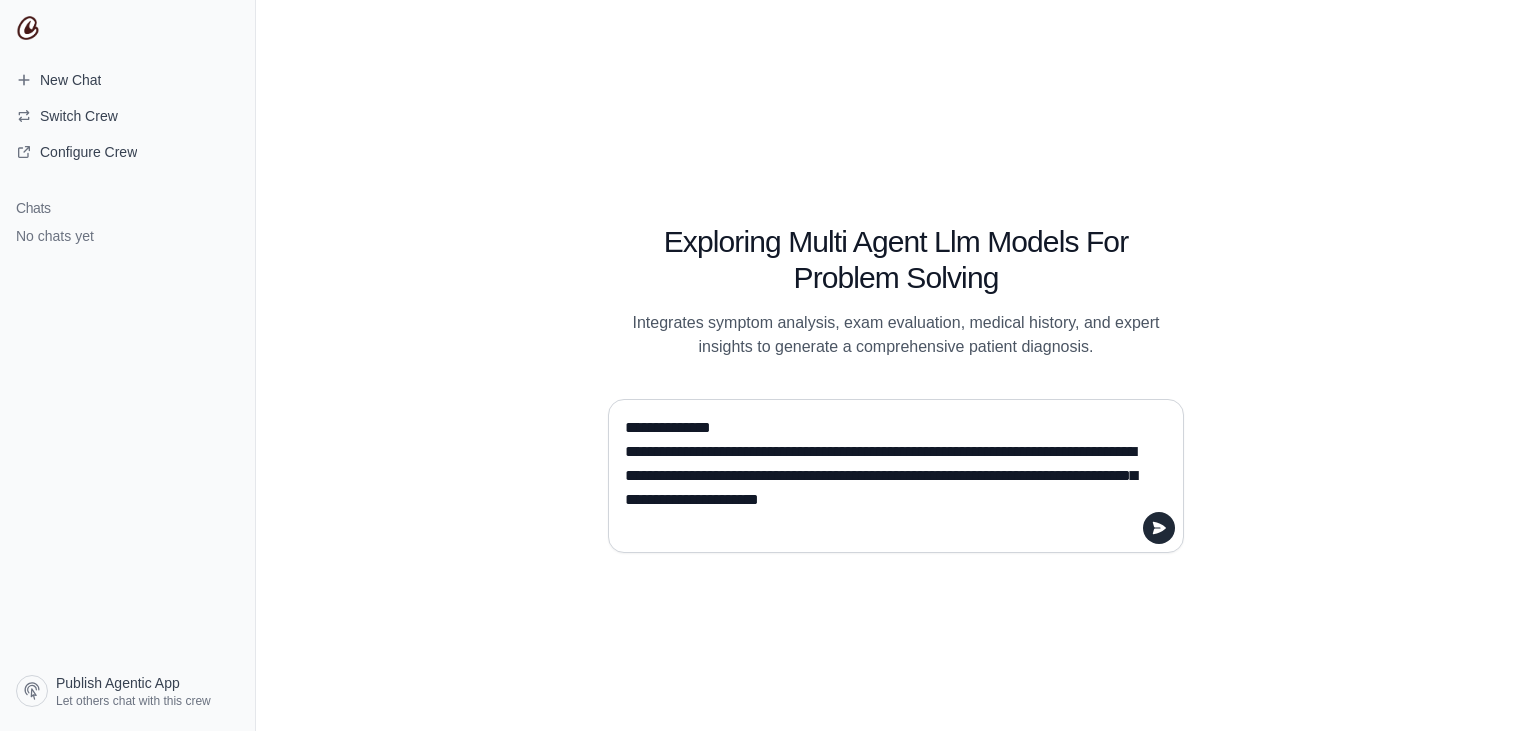 paste on "**********" 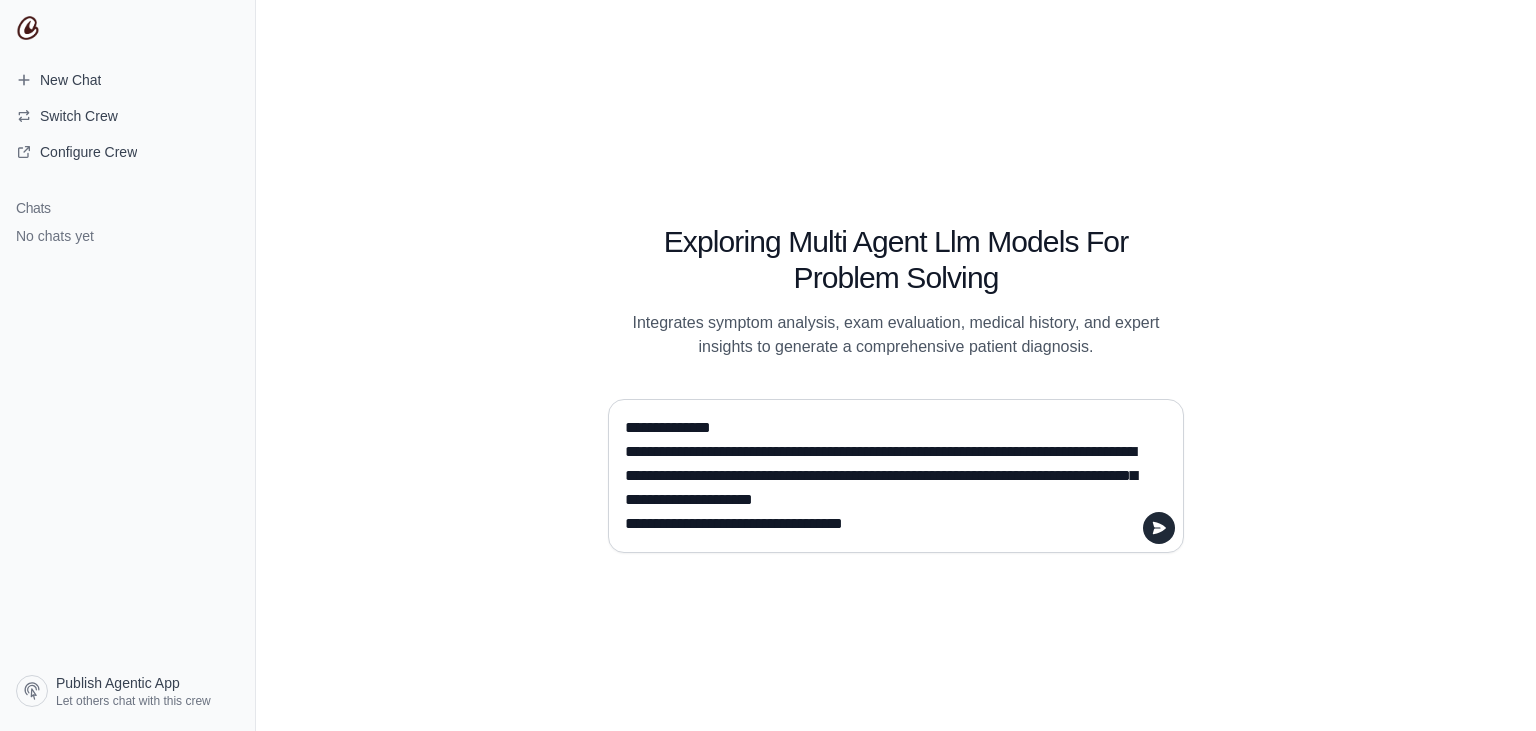 click on "**********" at bounding box center [890, 476] 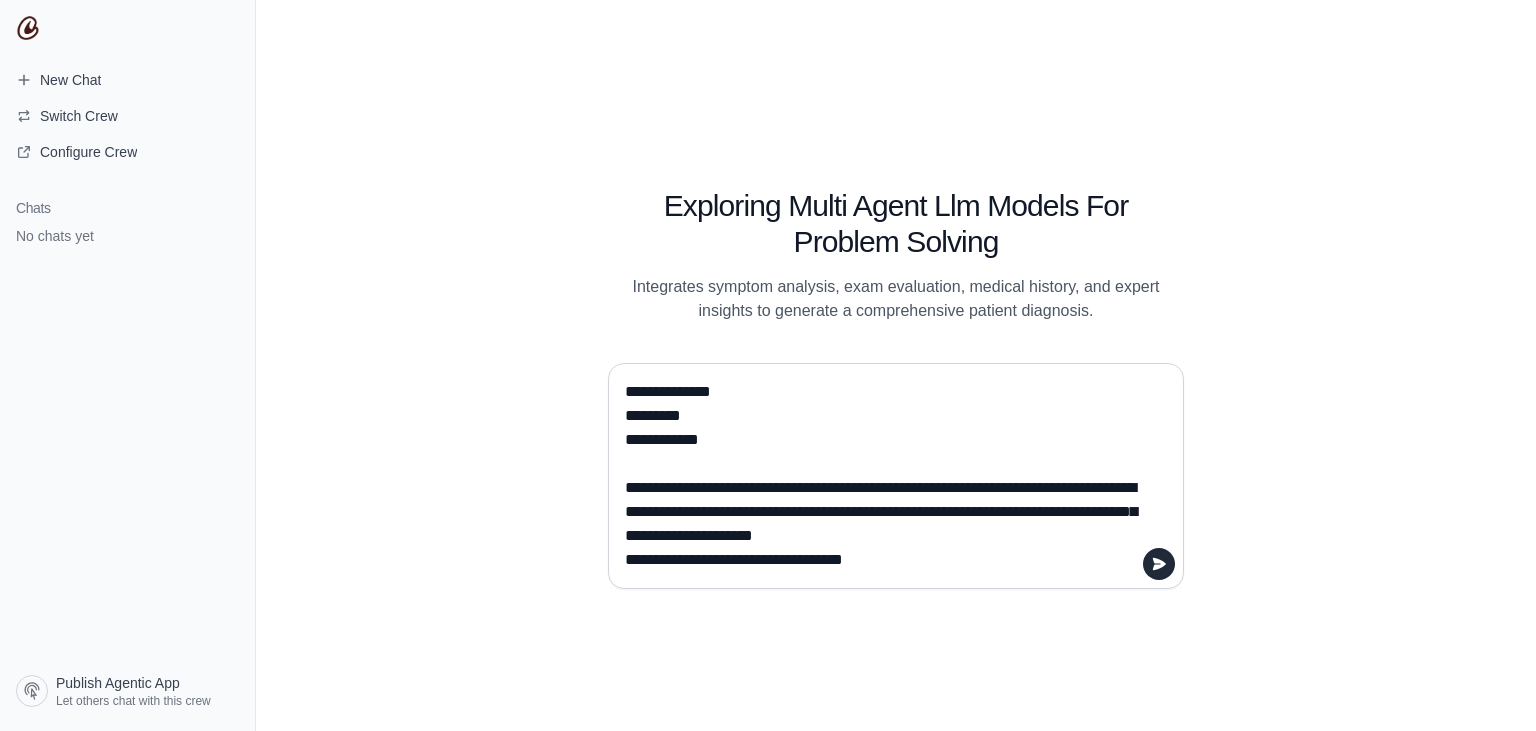 paste on "**********" 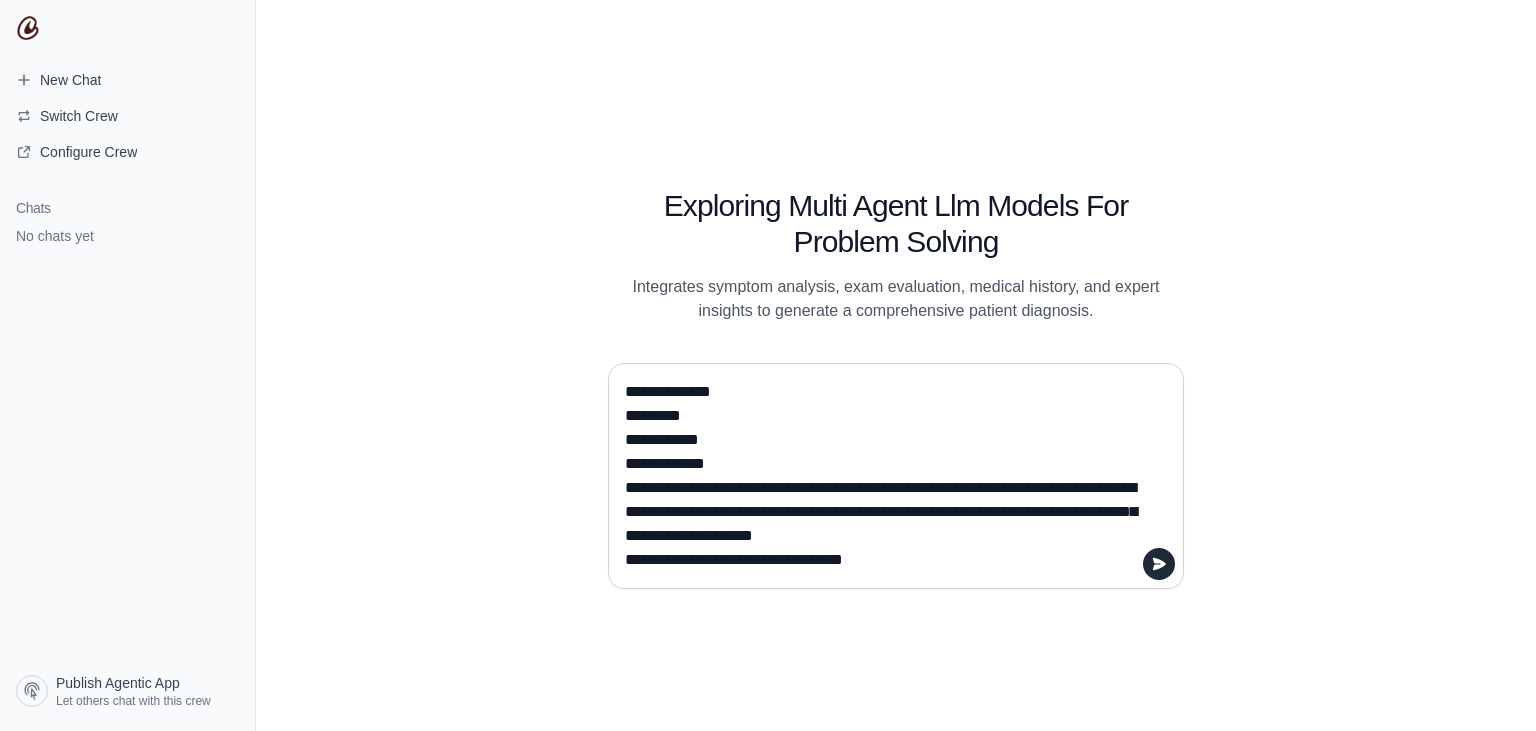 click on "**********" at bounding box center (890, 476) 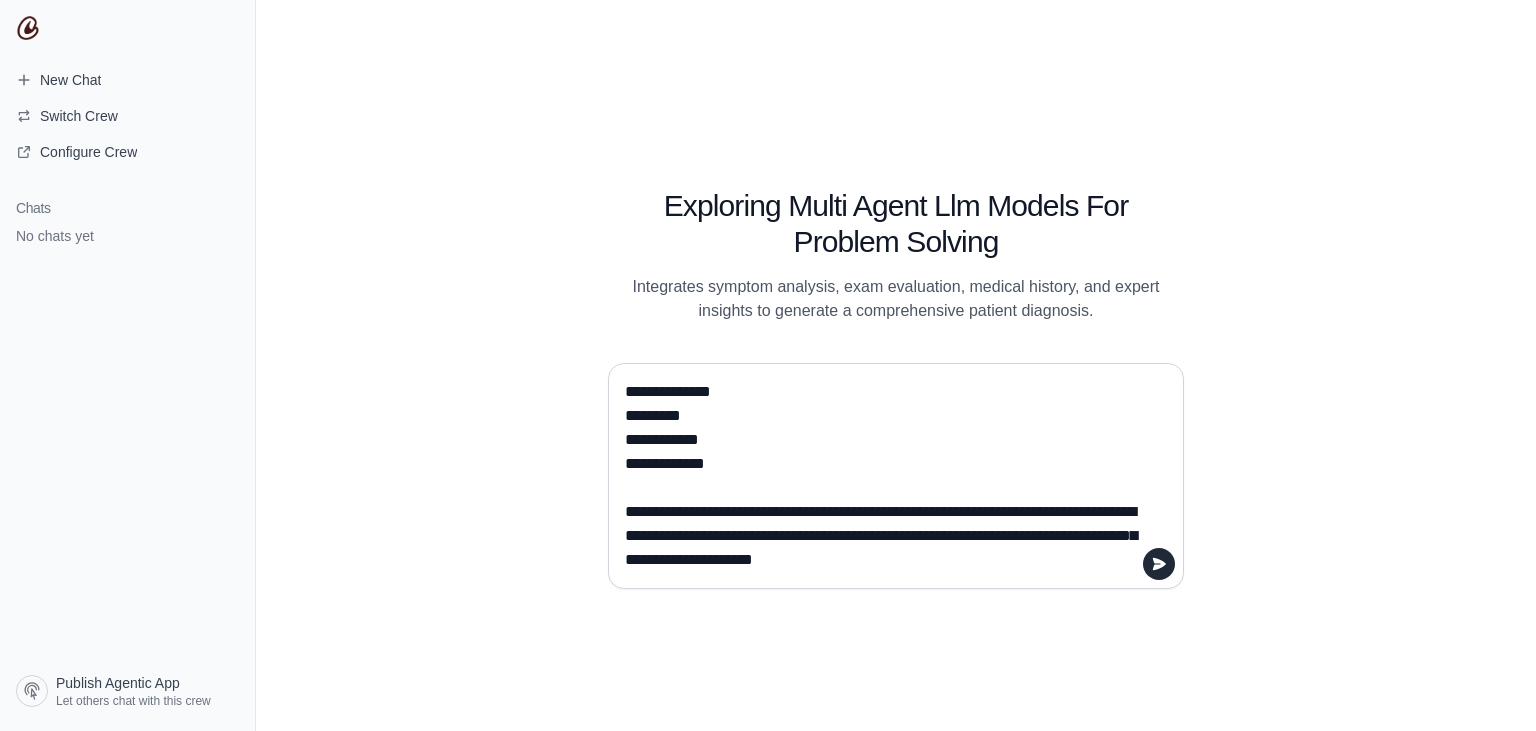 paste on "**********" 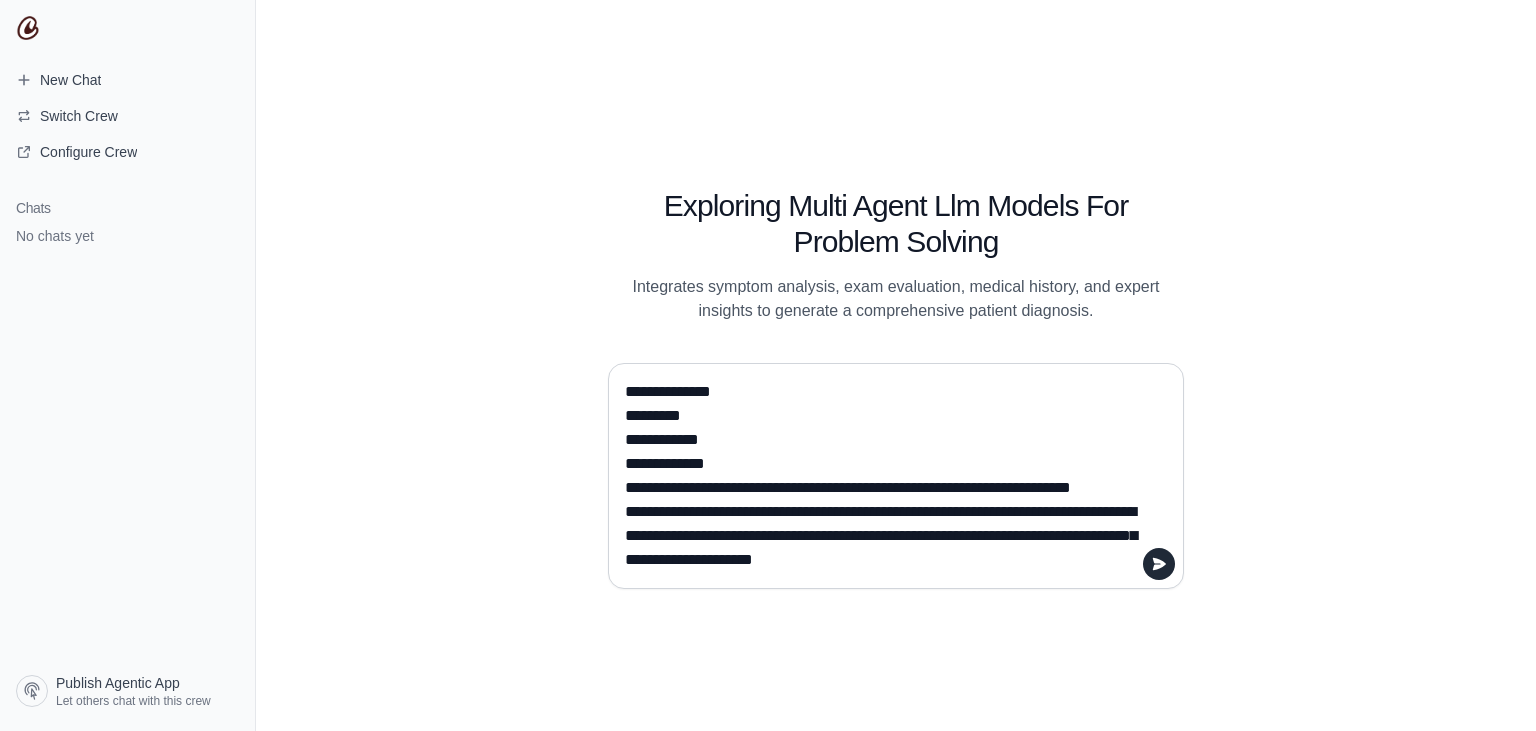 click on "**********" at bounding box center (890, 476) 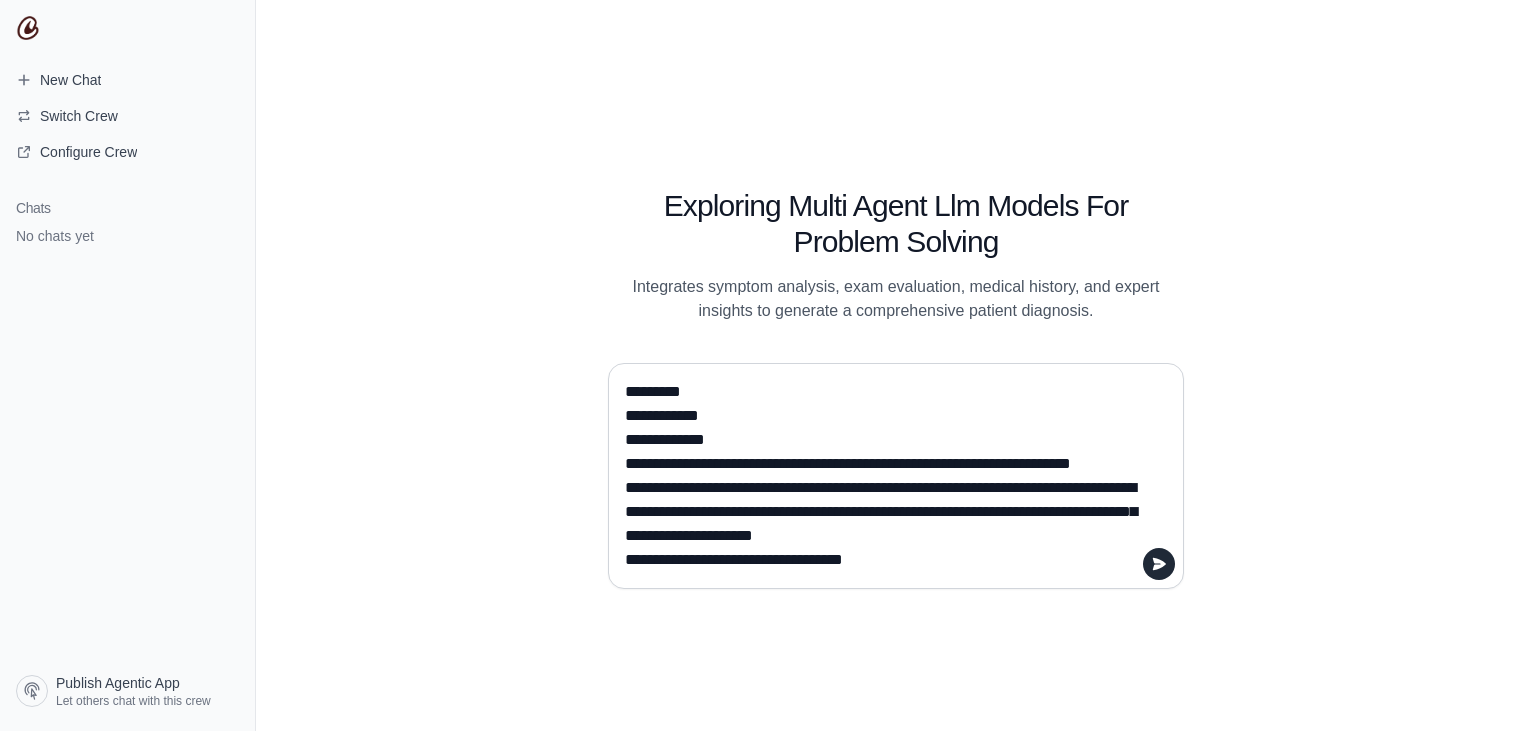 click on "**********" at bounding box center [890, 476] 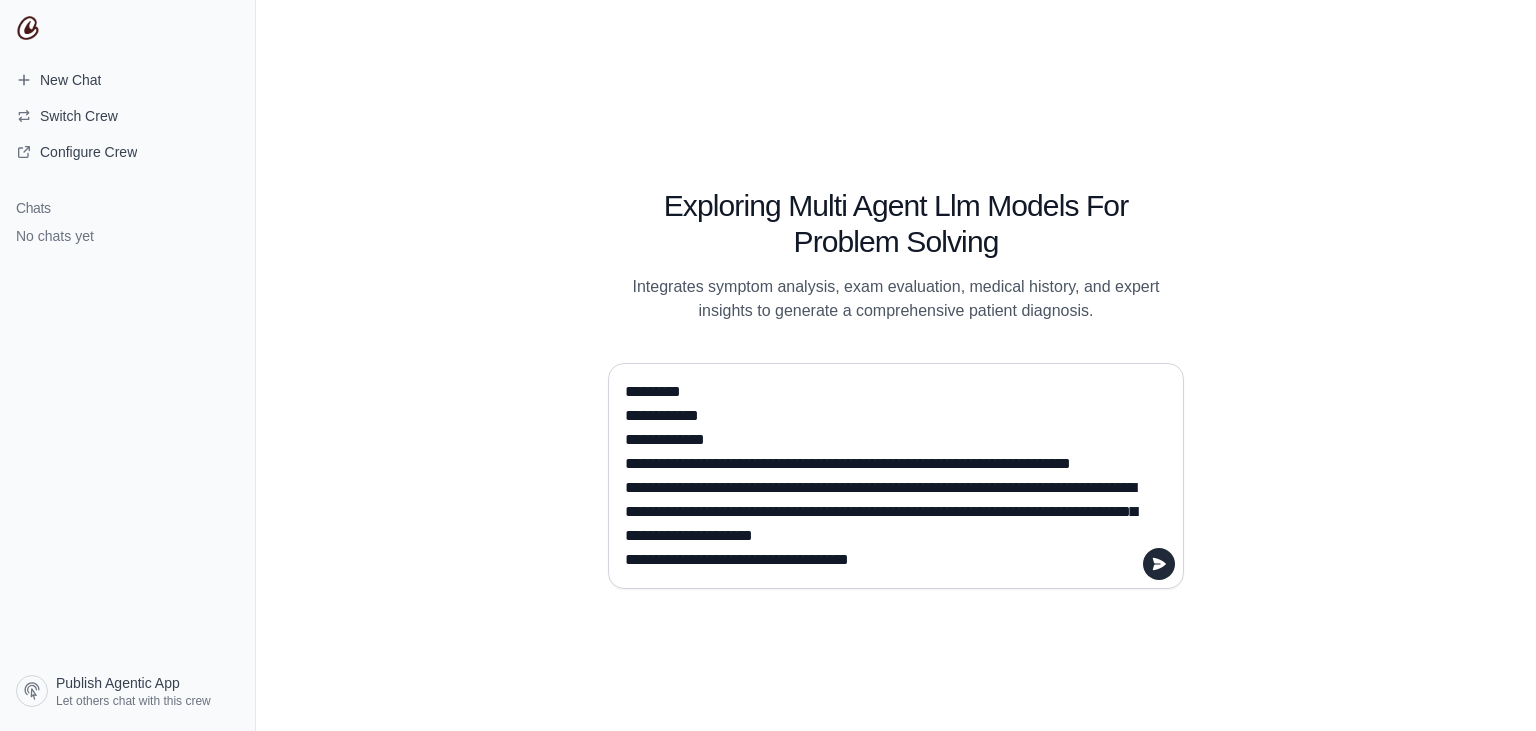paste on "**********" 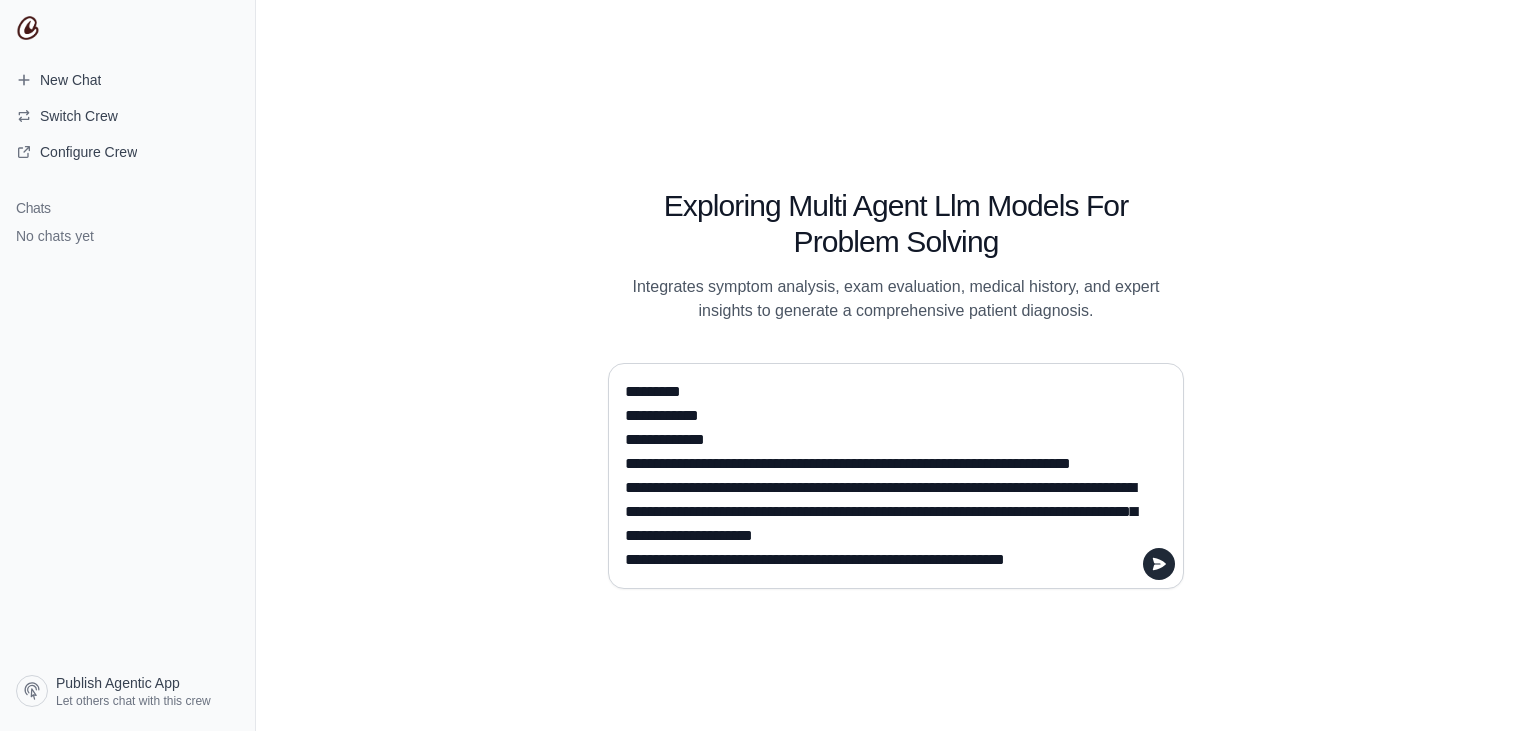paste on "**********" 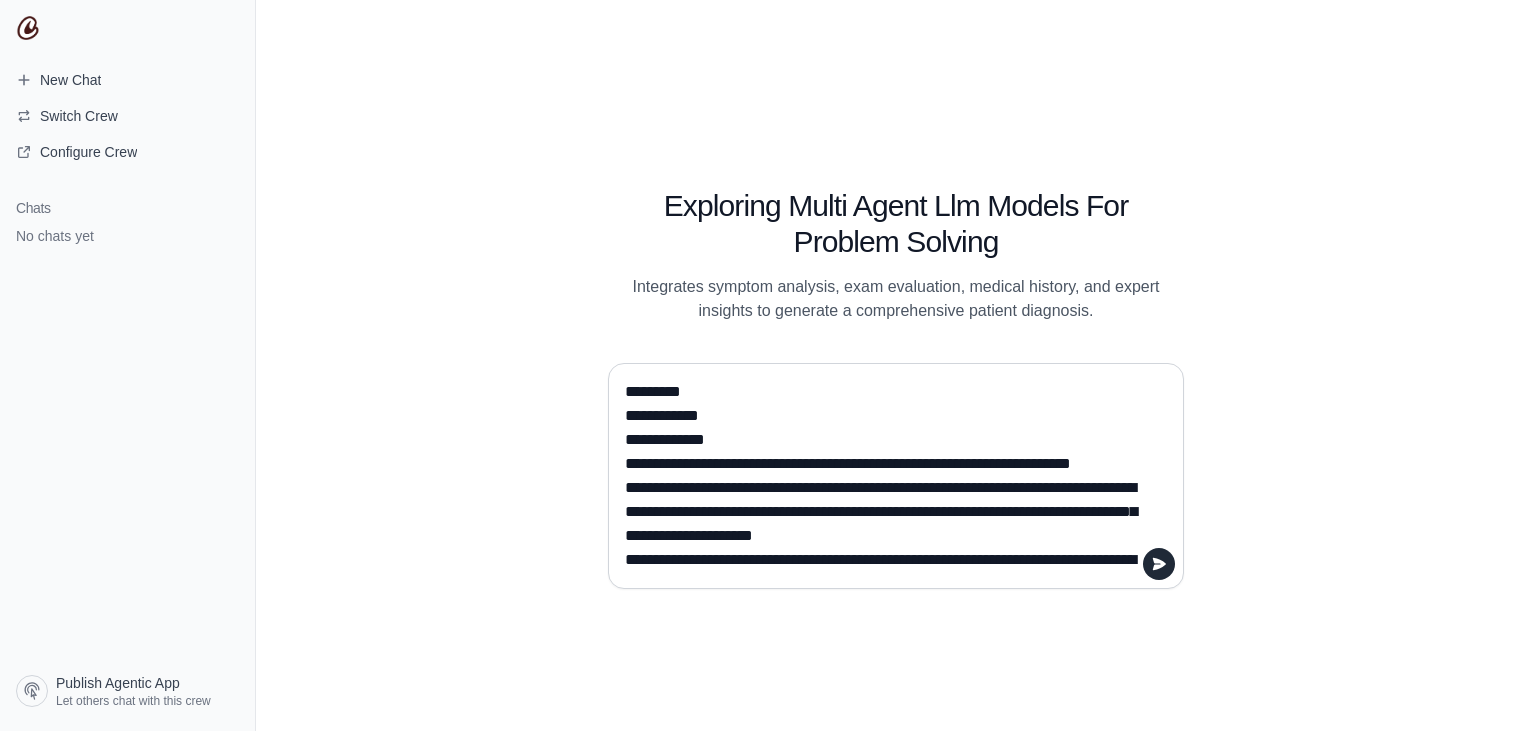 scroll, scrollTop: 41, scrollLeft: 0, axis: vertical 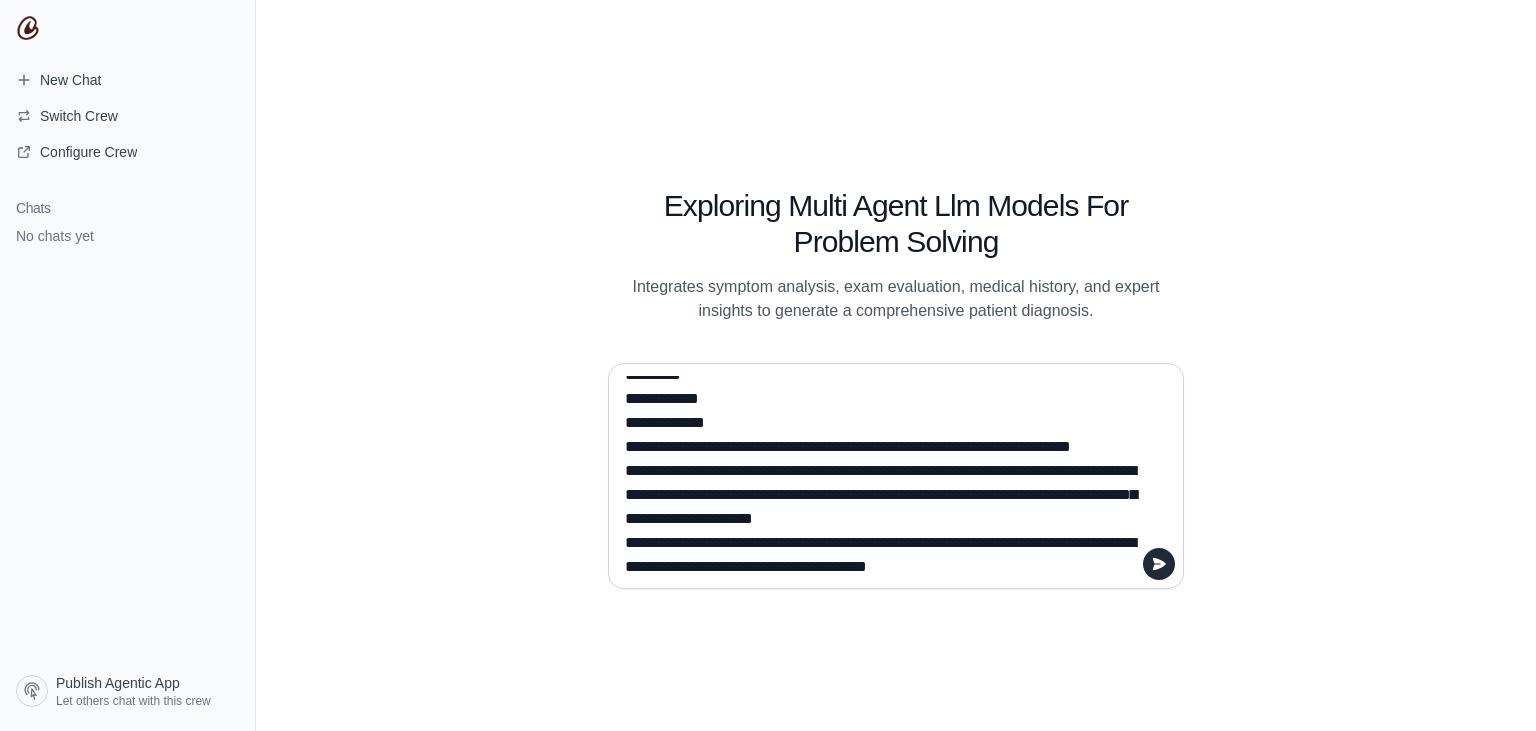 click on "**********" at bounding box center [890, 476] 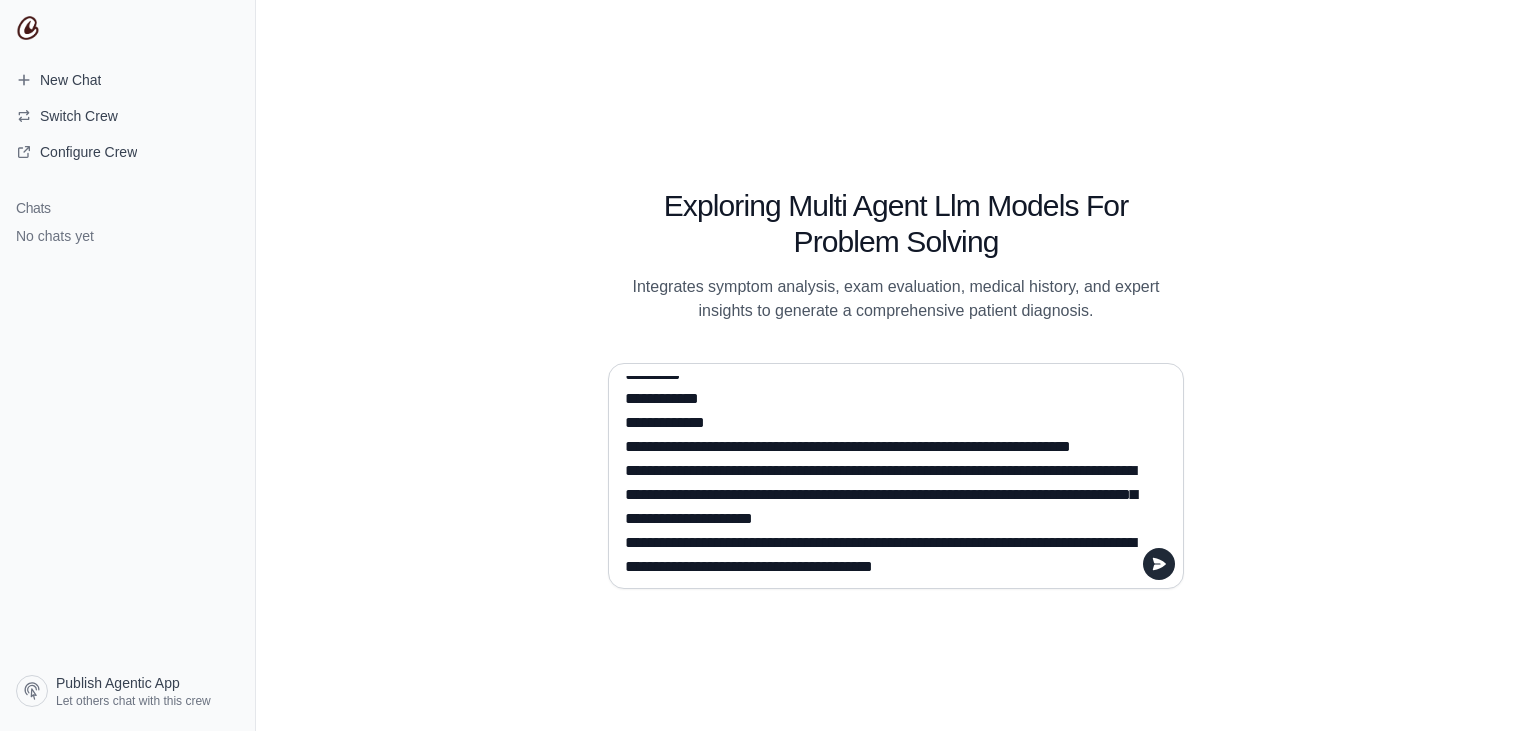 paste on "**********" 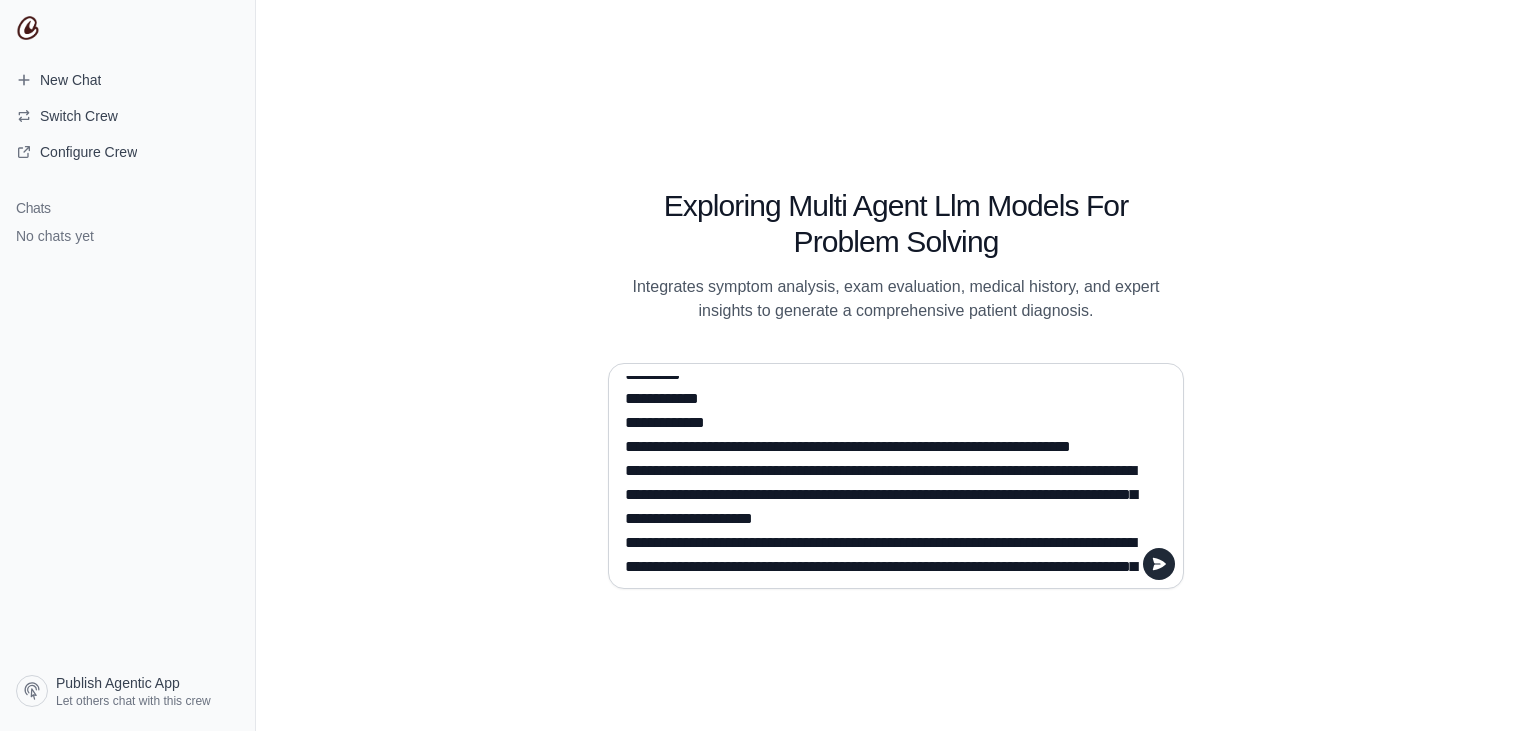 scroll, scrollTop: 65, scrollLeft: 0, axis: vertical 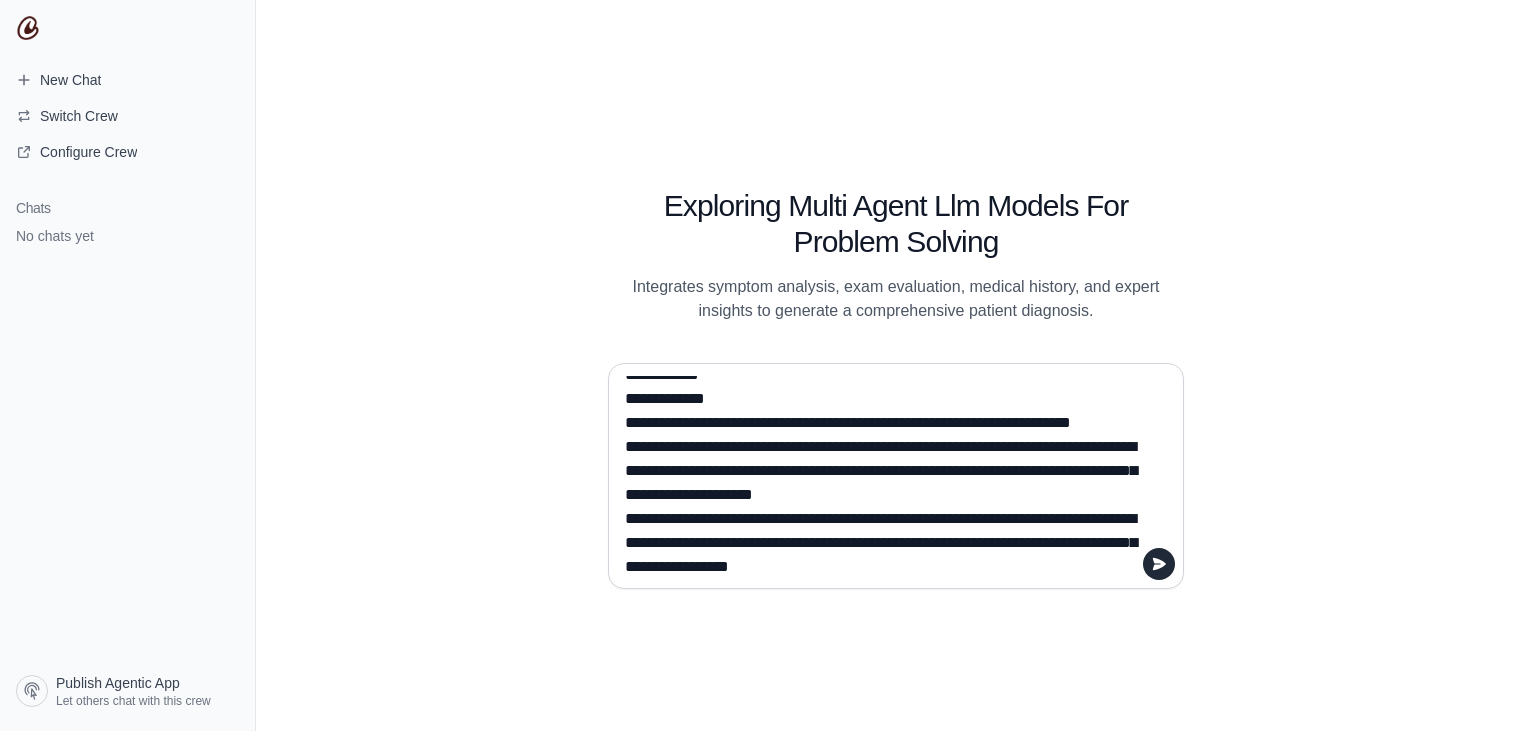 paste on "**********" 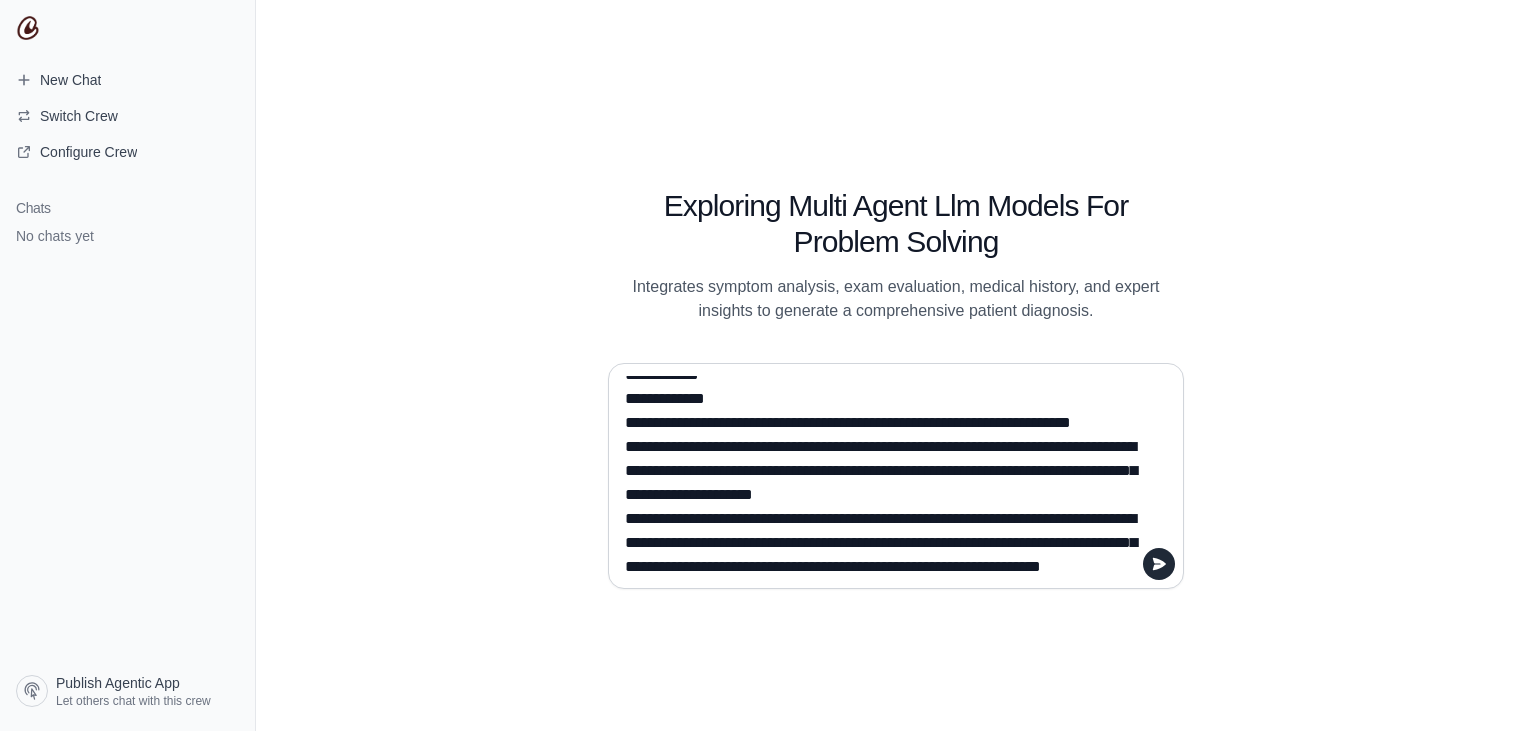 scroll, scrollTop: 89, scrollLeft: 0, axis: vertical 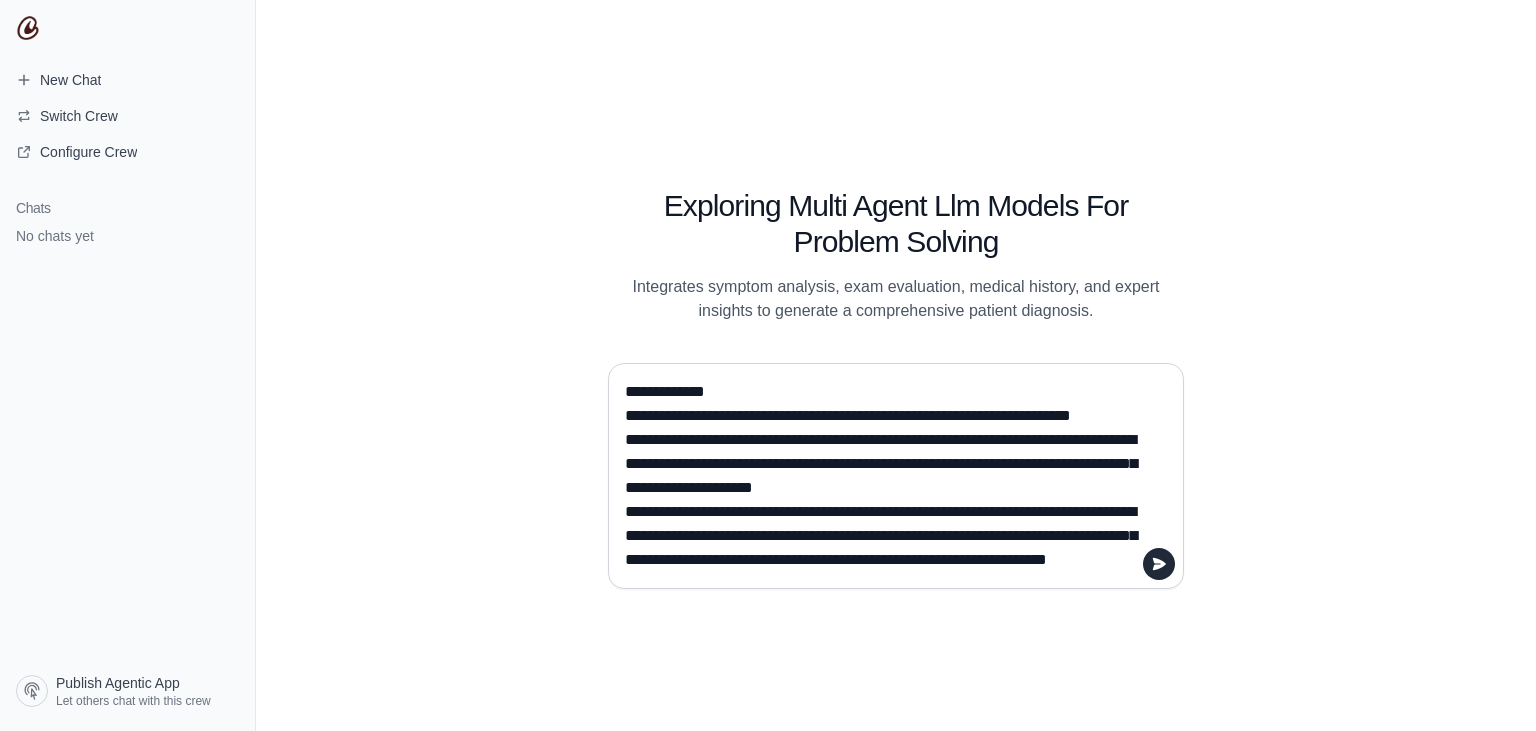 type on "**********" 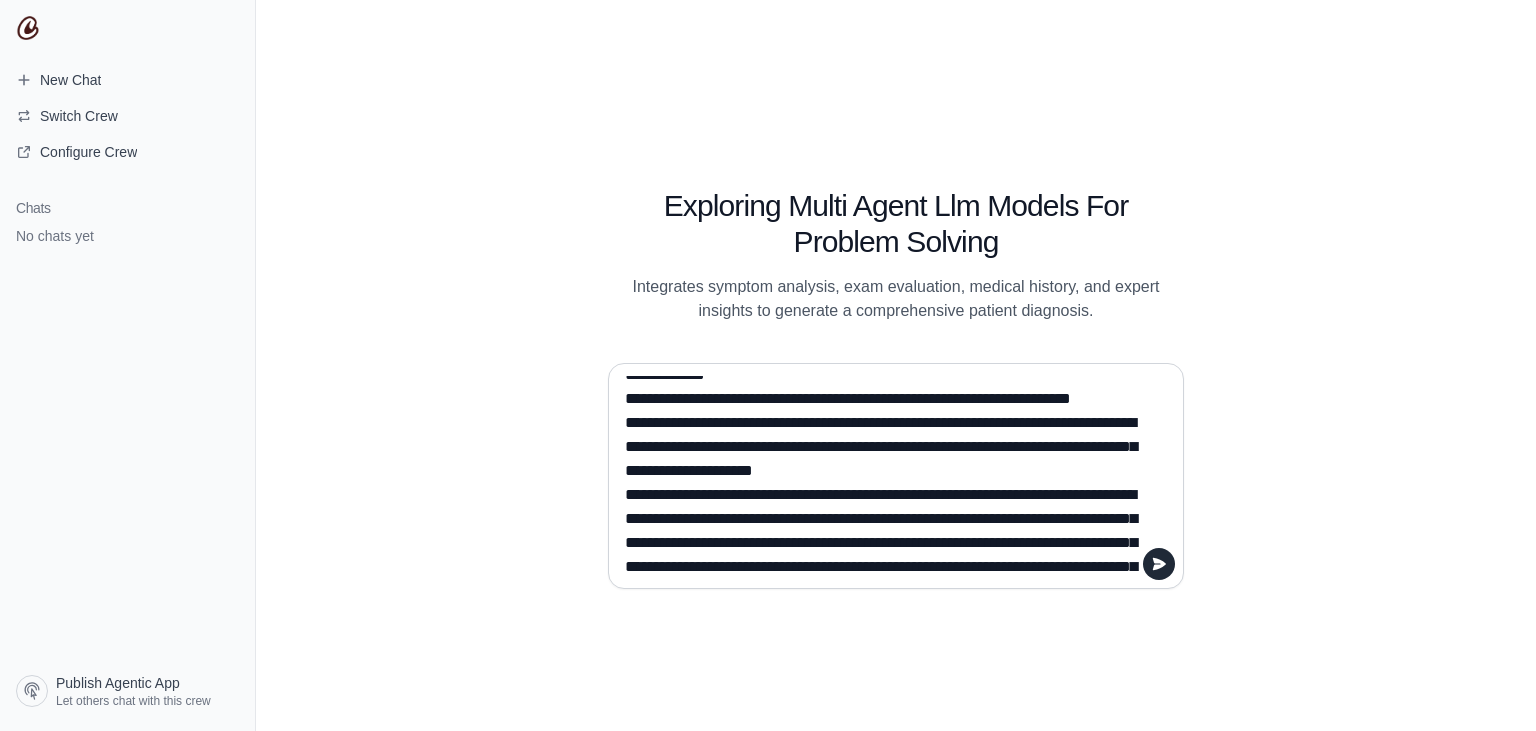 scroll, scrollTop: 137, scrollLeft: 0, axis: vertical 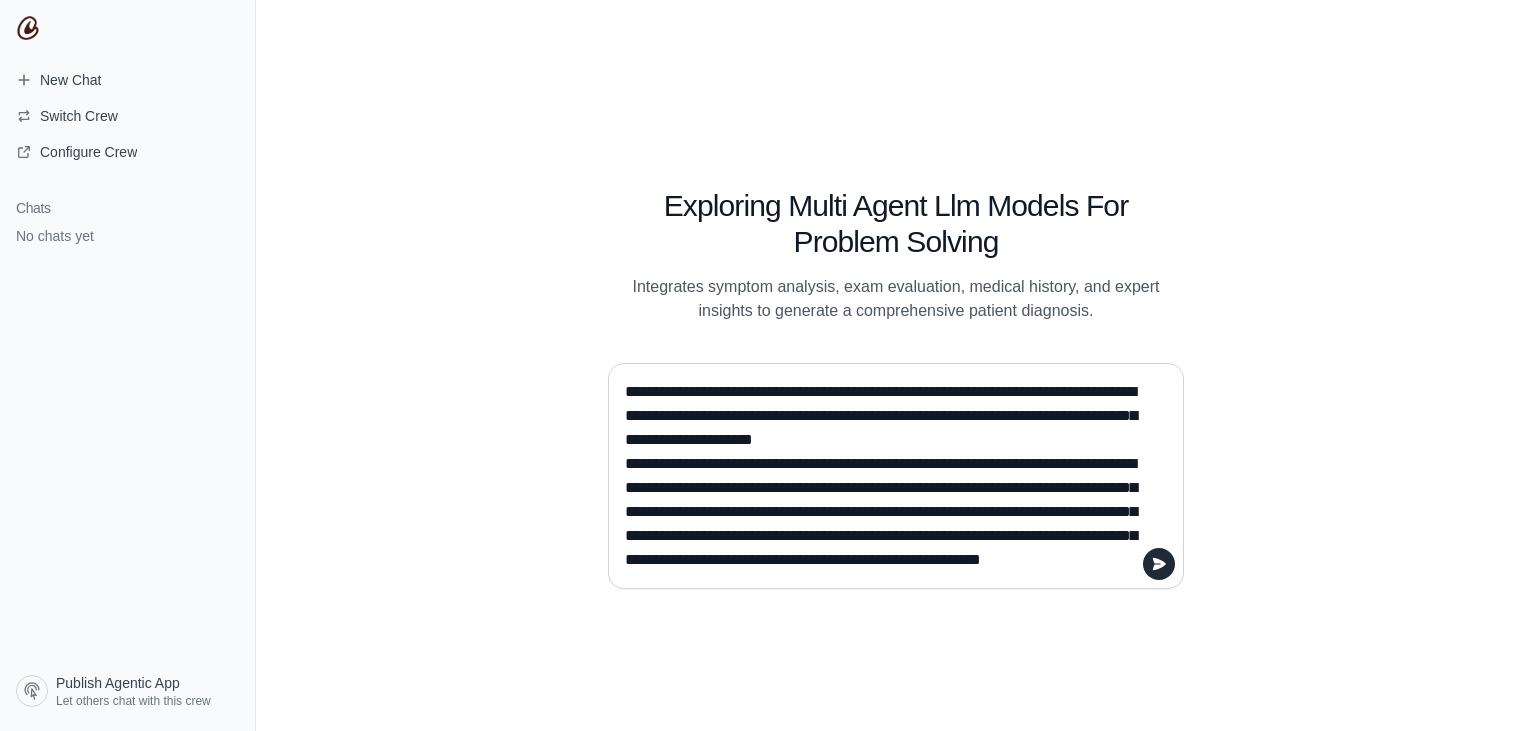 type on "**********" 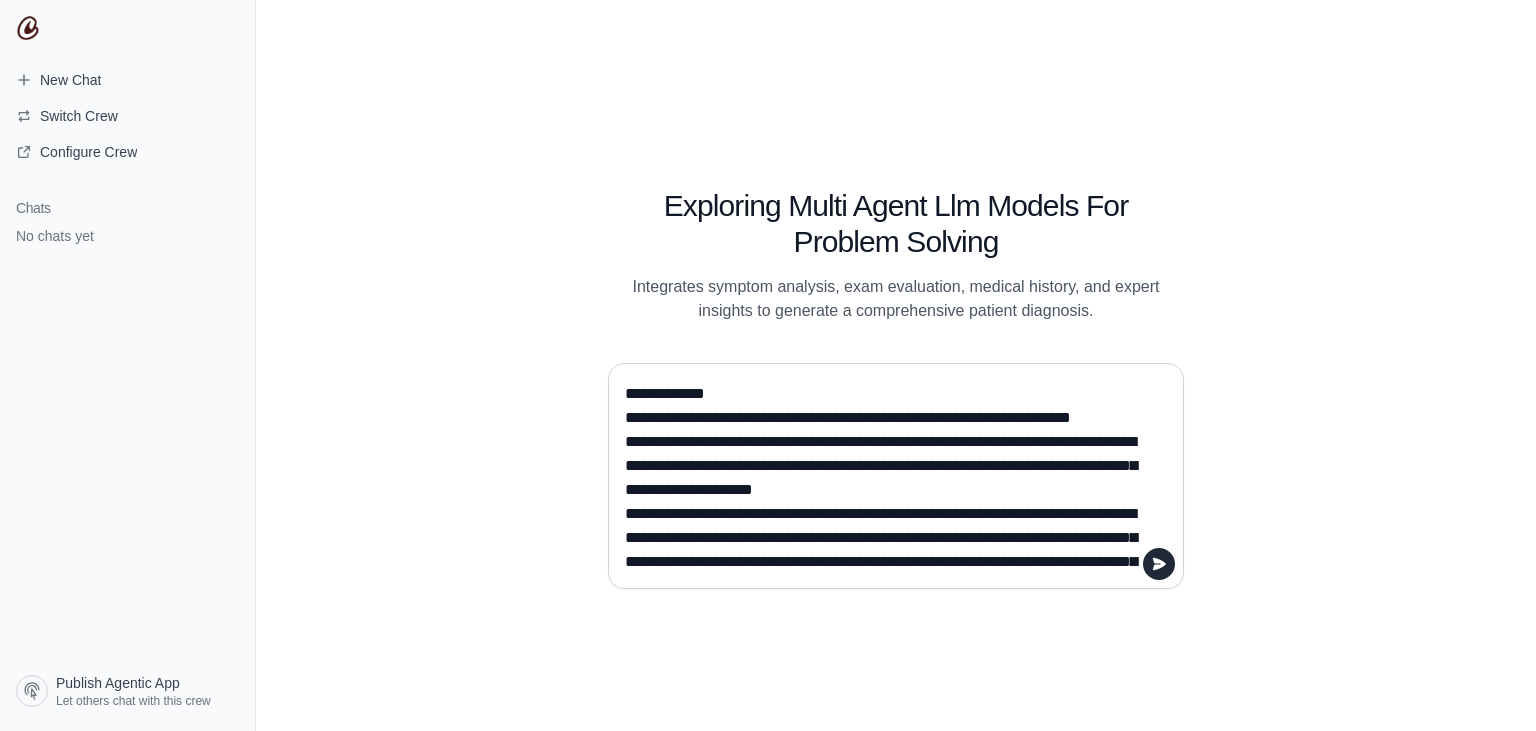scroll, scrollTop: 71, scrollLeft: 0, axis: vertical 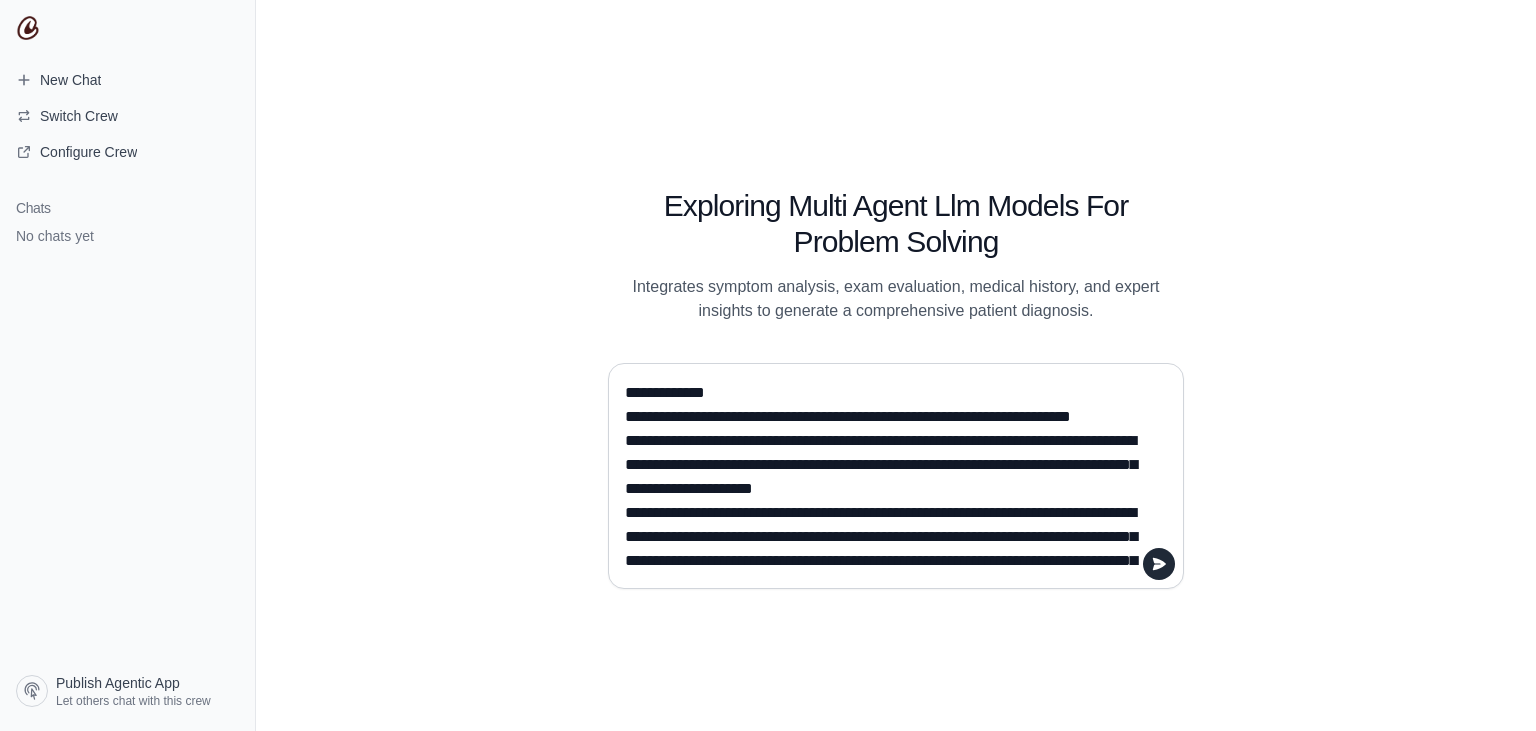 click on "**********" at bounding box center (890, 476) 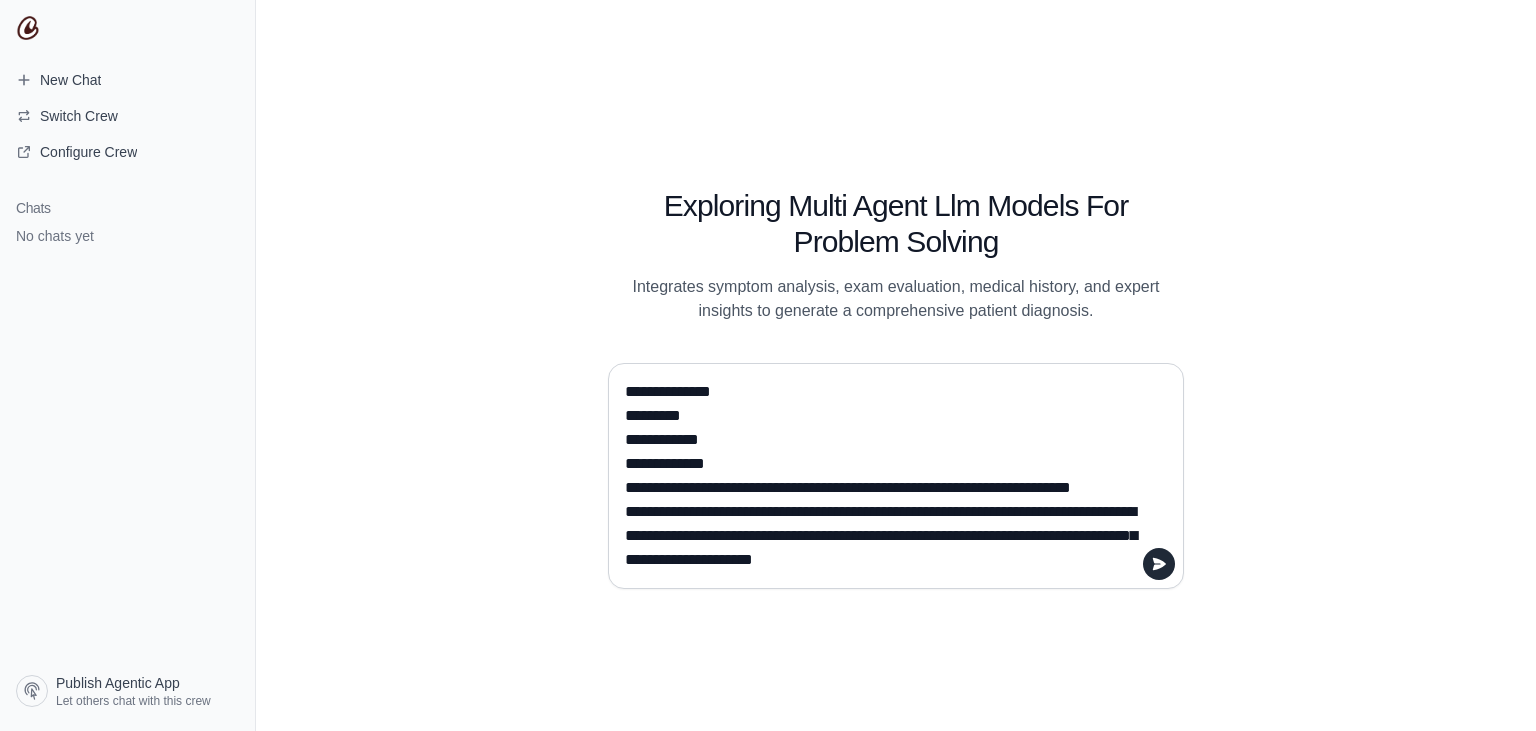 type 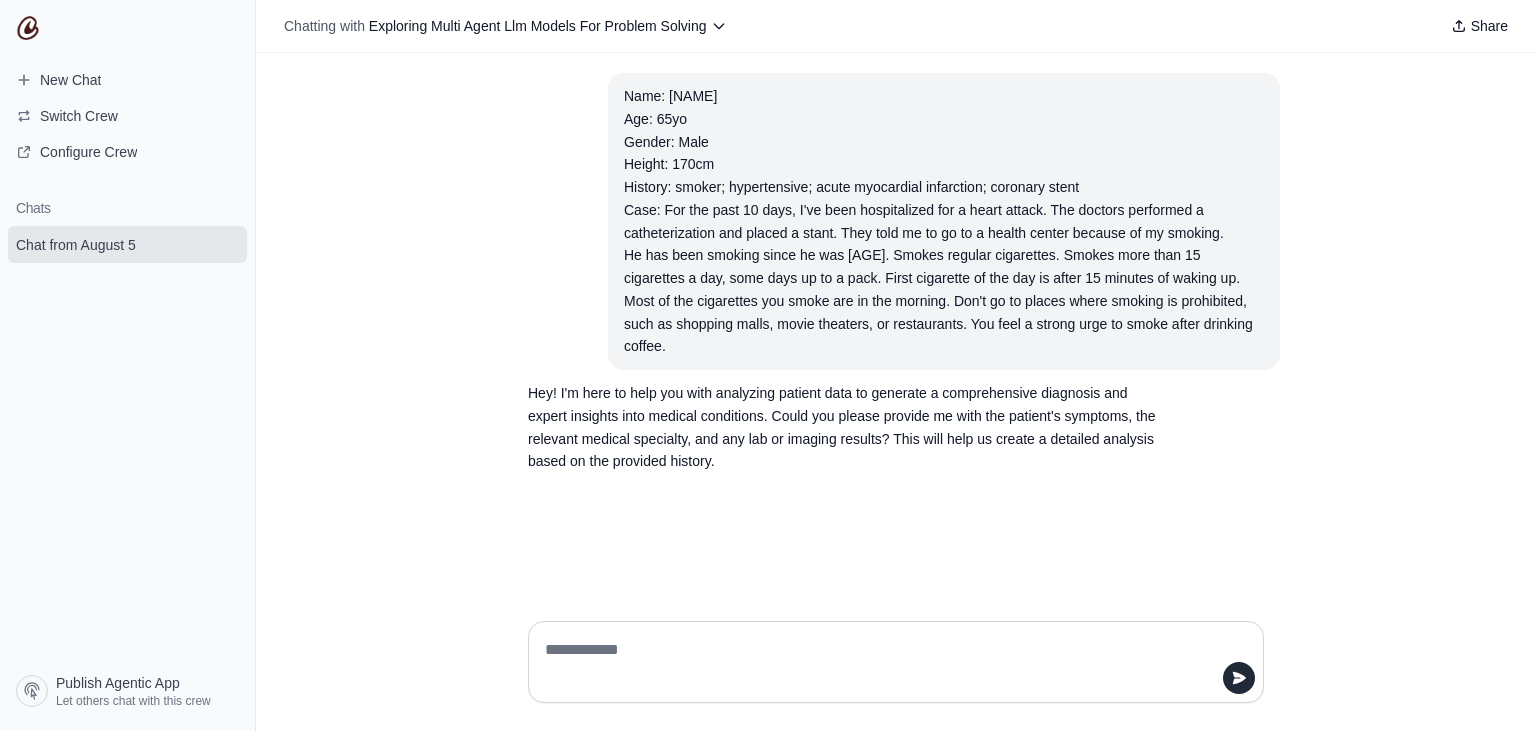 click on "Name: [NAME]
Age: [AGE]yo
Gender: Male
Height: 170cm
History: smoker; hypertensive; acute myocardial infarction; coronary stent
Case: For the past 10 days, I've been hospitalized for a heart attack. The doctors performed a catheterization and placed a stant. They told me to go to a health center because of my smoking.
He has been smoking since he was [AGE]. Smokes regular cigarettes. Smokes more than 15 cigarettes a day, some days up to a pack. First cigarette of the day is after 15 minutes of waking up. Most of the cigarettes you smoke are in the morning. Don't go to places where smoking is prohibited, such as shopping malls, movie theaters, or restaurants. You feel a strong urge to smoke after drinking coffee." at bounding box center [944, 221] 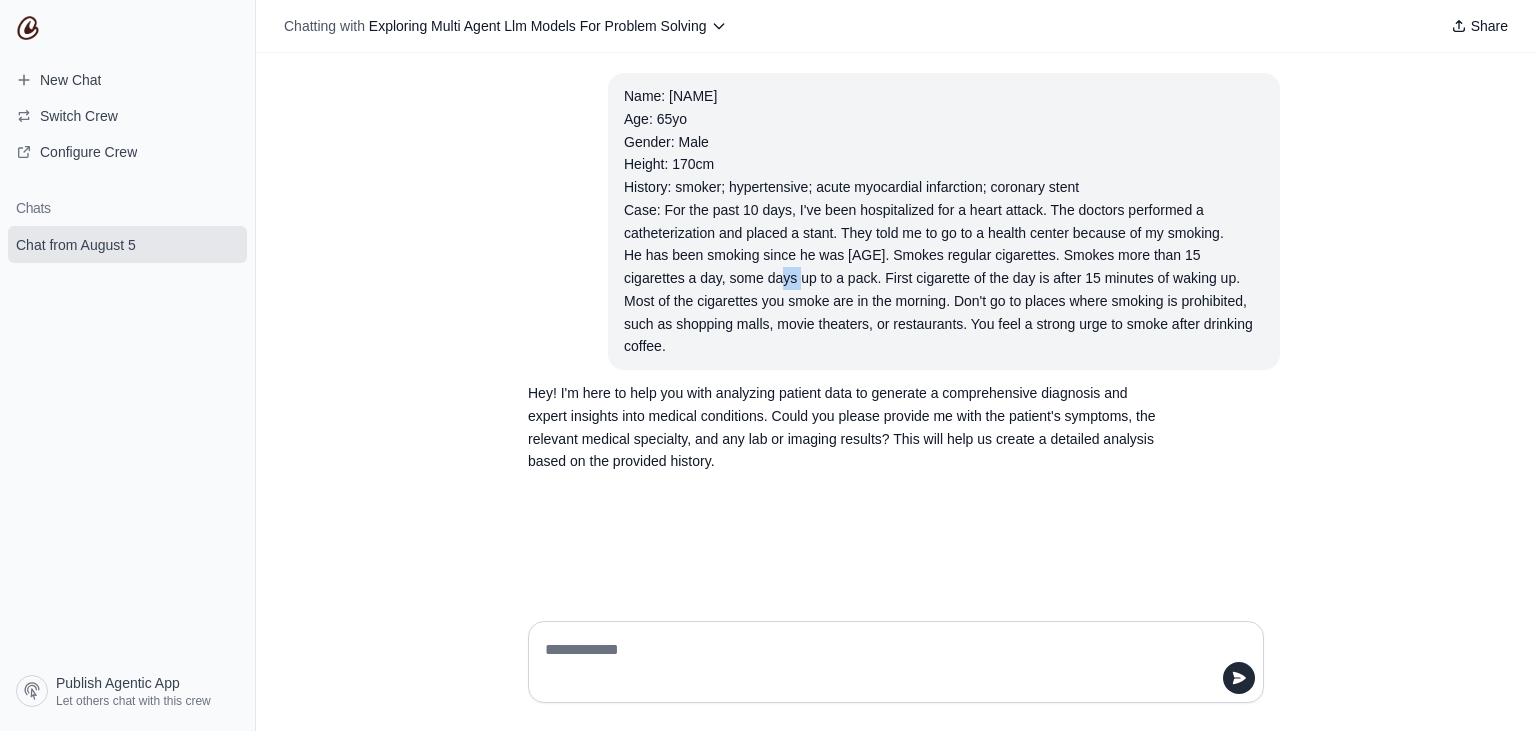 click on "Name: [NAME]
Age: [AGE]yo
Gender: Male
Height: 170cm
History: smoker; hypertensive; acute myocardial infarction; coronary stent
Case: For the past 10 days, I've been hospitalized for a heart attack. The doctors performed a catheterization and placed a stant. They told me to go to a health center because of my smoking.
He has been smoking since he was [AGE]. Smokes regular cigarettes. Smokes more than 15 cigarettes a day, some days up to a pack. First cigarette of the day is after 15 minutes of waking up. Most of the cigarettes you smoke are in the morning. Don't go to places where smoking is prohibited, such as shopping malls, movie theaters, or restaurants. You feel a strong urge to smoke after drinking coffee." at bounding box center (944, 221) 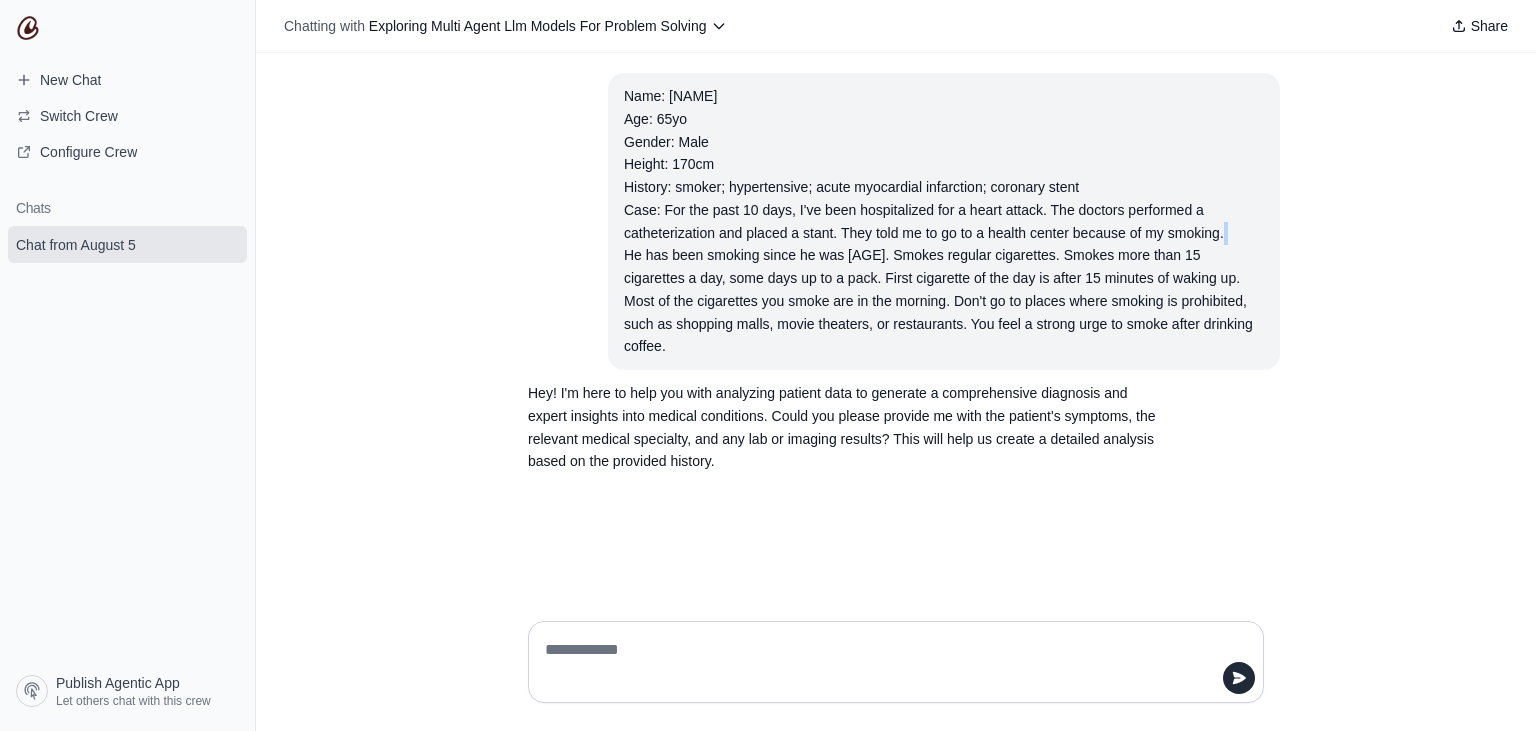click on "Name: [NAME]
Age: [AGE]yo
Gender: Male
Height: 170cm
History: smoker; hypertensive; acute myocardial infarction; coronary stent
Case: For the past 10 days, I've been hospitalized for a heart attack. The doctors performed a catheterization and placed a stant. They told me to go to a health center because of my smoking.
He has been smoking since he was [AGE]. Smokes regular cigarettes. Smokes more than 15 cigarettes a day, some days up to a pack. First cigarette of the day is after 15 minutes of waking up. Most of the cigarettes you smoke are in the morning. Don't go to places where smoking is prohibited, such as shopping malls, movie theaters, or restaurants. You feel a strong urge to smoke after drinking coffee." at bounding box center (944, 221) 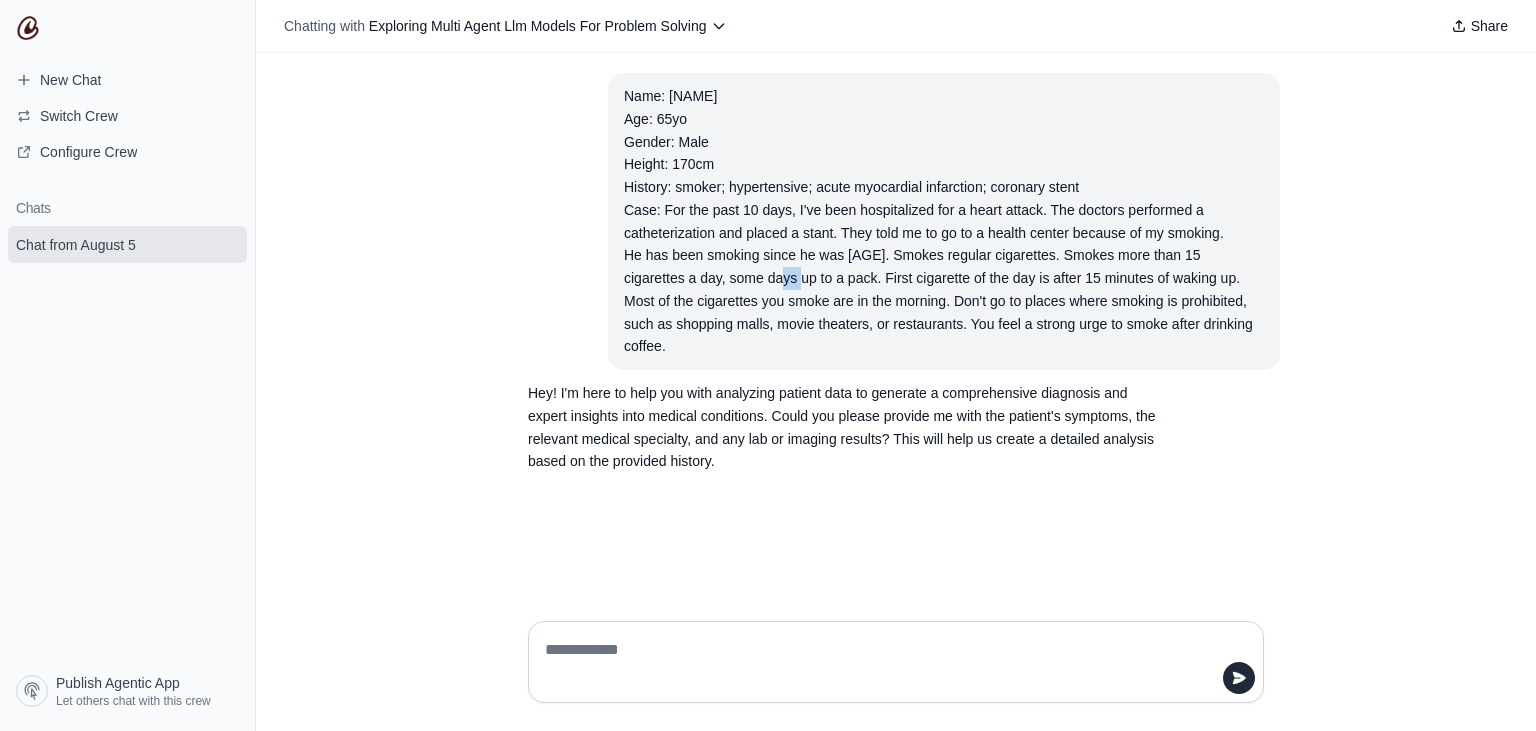click on "Name: [NAME]
Age: [AGE]yo
Gender: Male
Height: 170cm
History: smoker; hypertensive; acute myocardial infarction; coronary stent
Case: For the past 10 days, I've been hospitalized for a heart attack. The doctors performed a catheterization and placed a stant. They told me to go to a health center because of my smoking.
He has been smoking since he was [AGE]. Smokes regular cigarettes. Smokes more than 15 cigarettes a day, some days up to a pack. First cigarette of the day is after 15 minutes of waking up. Most of the cigarettes you smoke are in the morning. Don't go to places where smoking is prohibited, such as shopping malls, movie theaters, or restaurants. You feel a strong urge to smoke after drinking coffee." at bounding box center [944, 221] 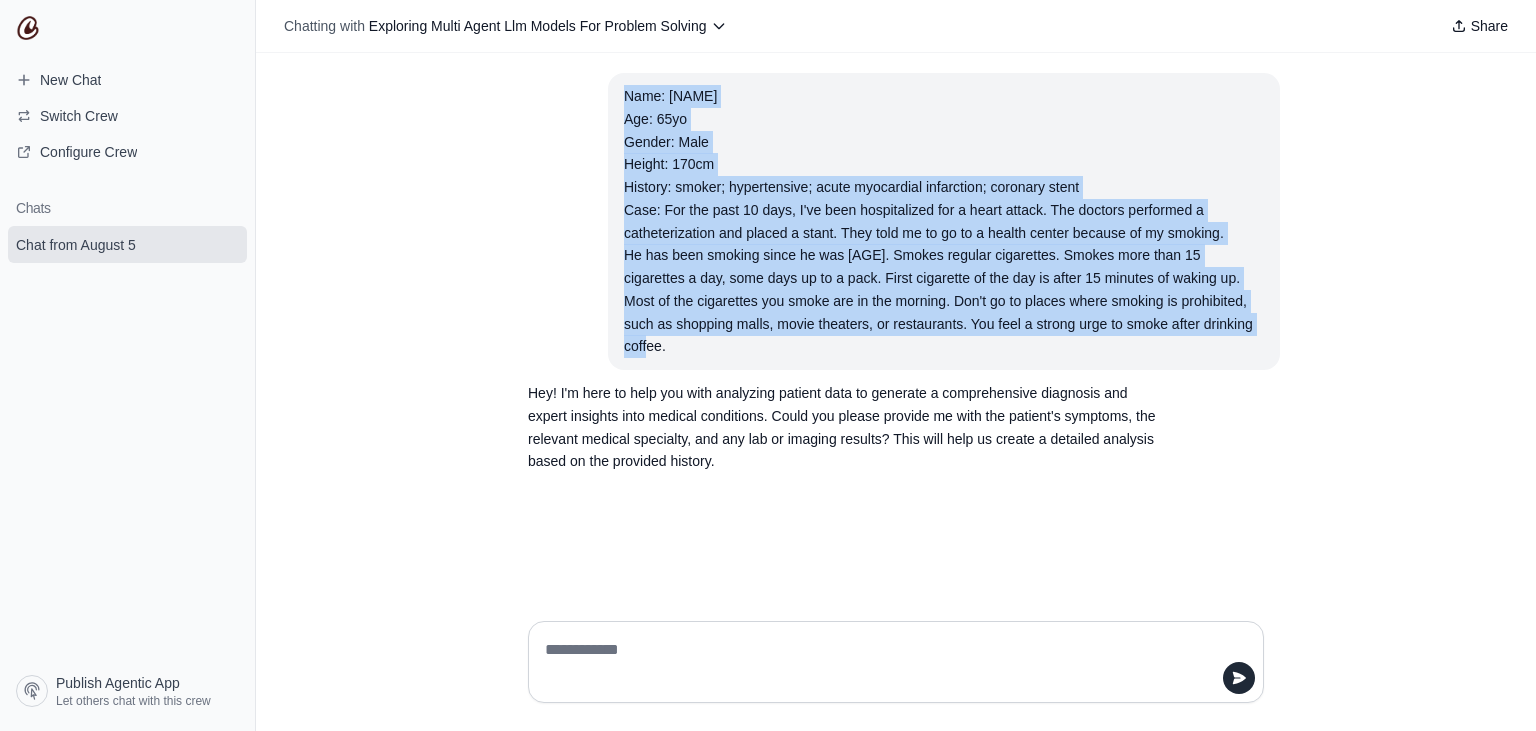 drag, startPoint x: 1250, startPoint y: 322, endPoint x: 621, endPoint y: 90, distance: 670.4215 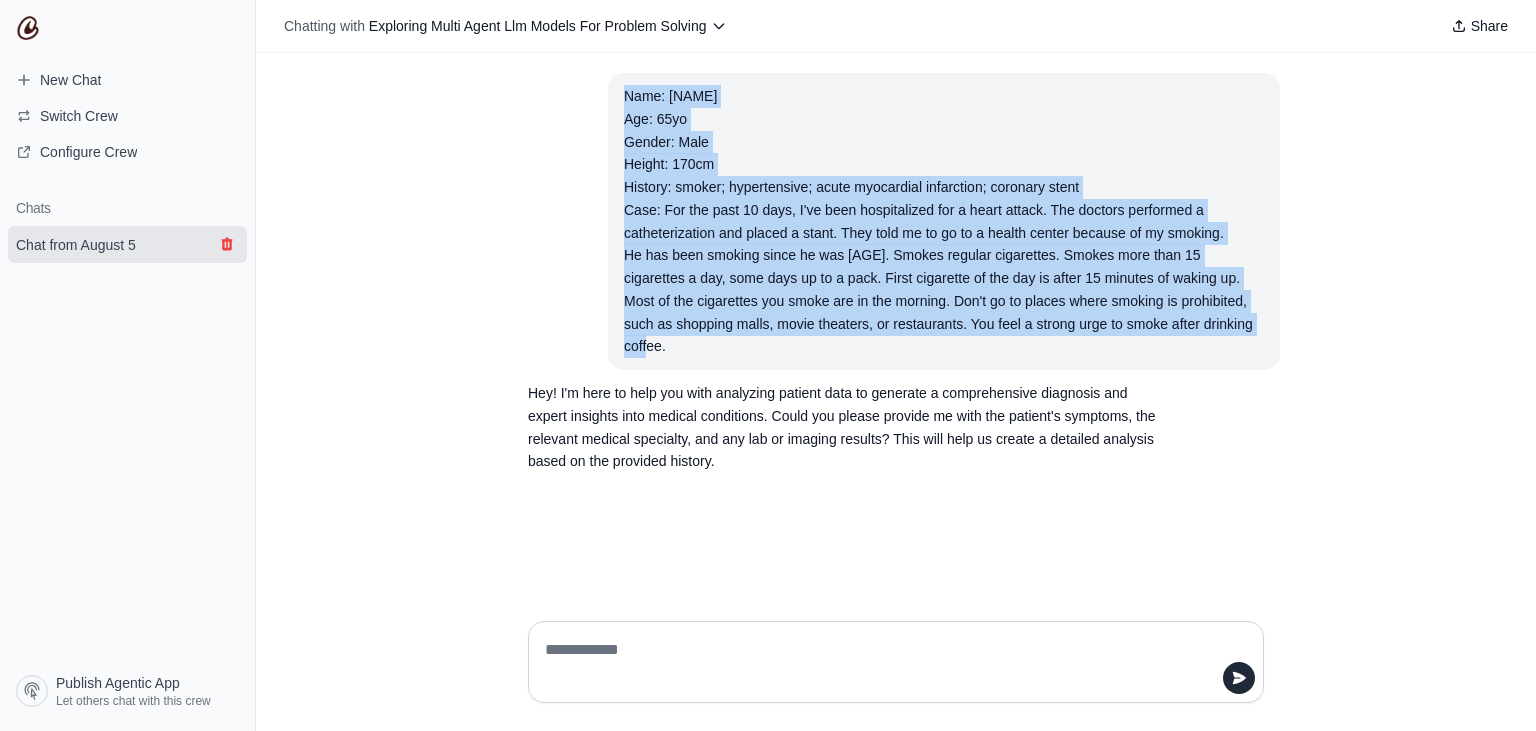 click 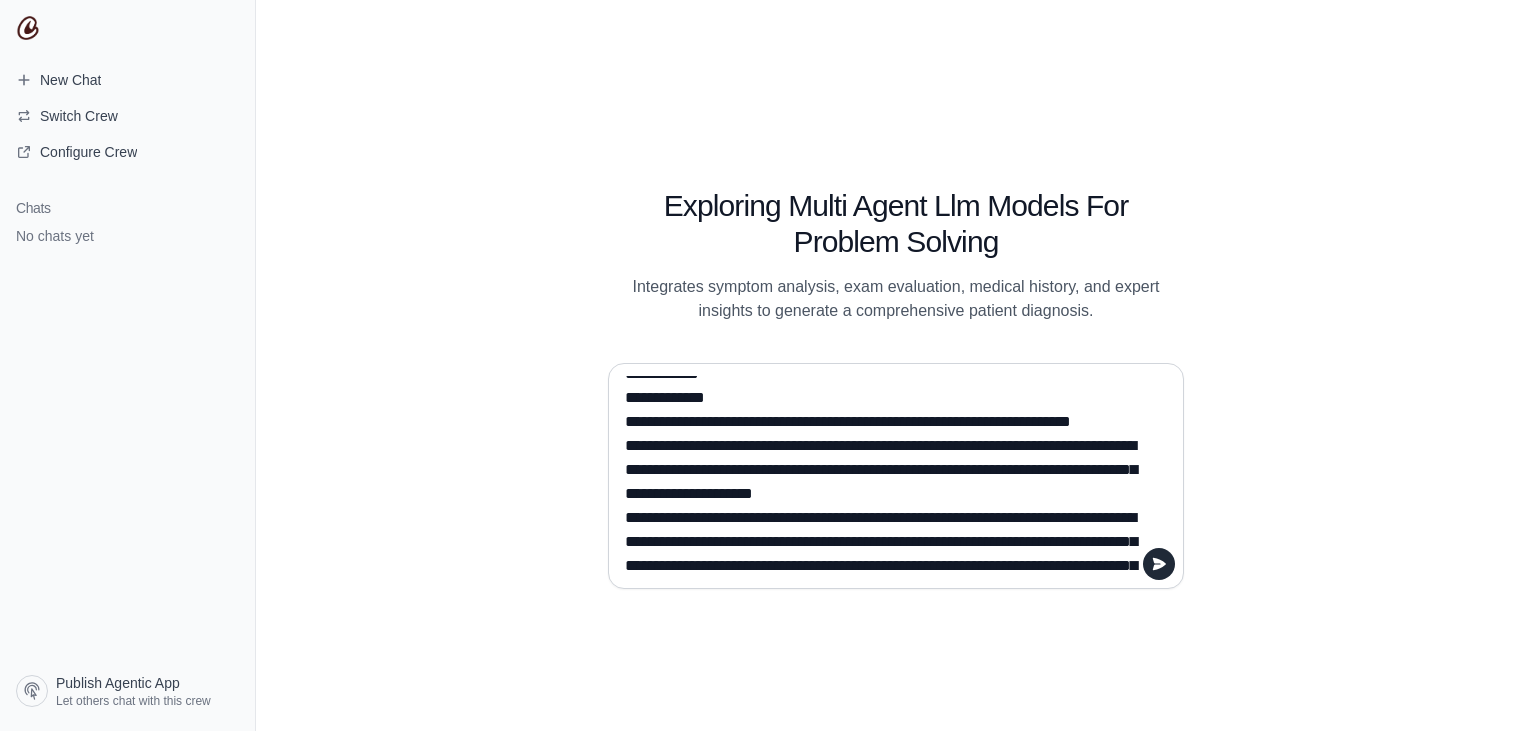 scroll, scrollTop: 64, scrollLeft: 0, axis: vertical 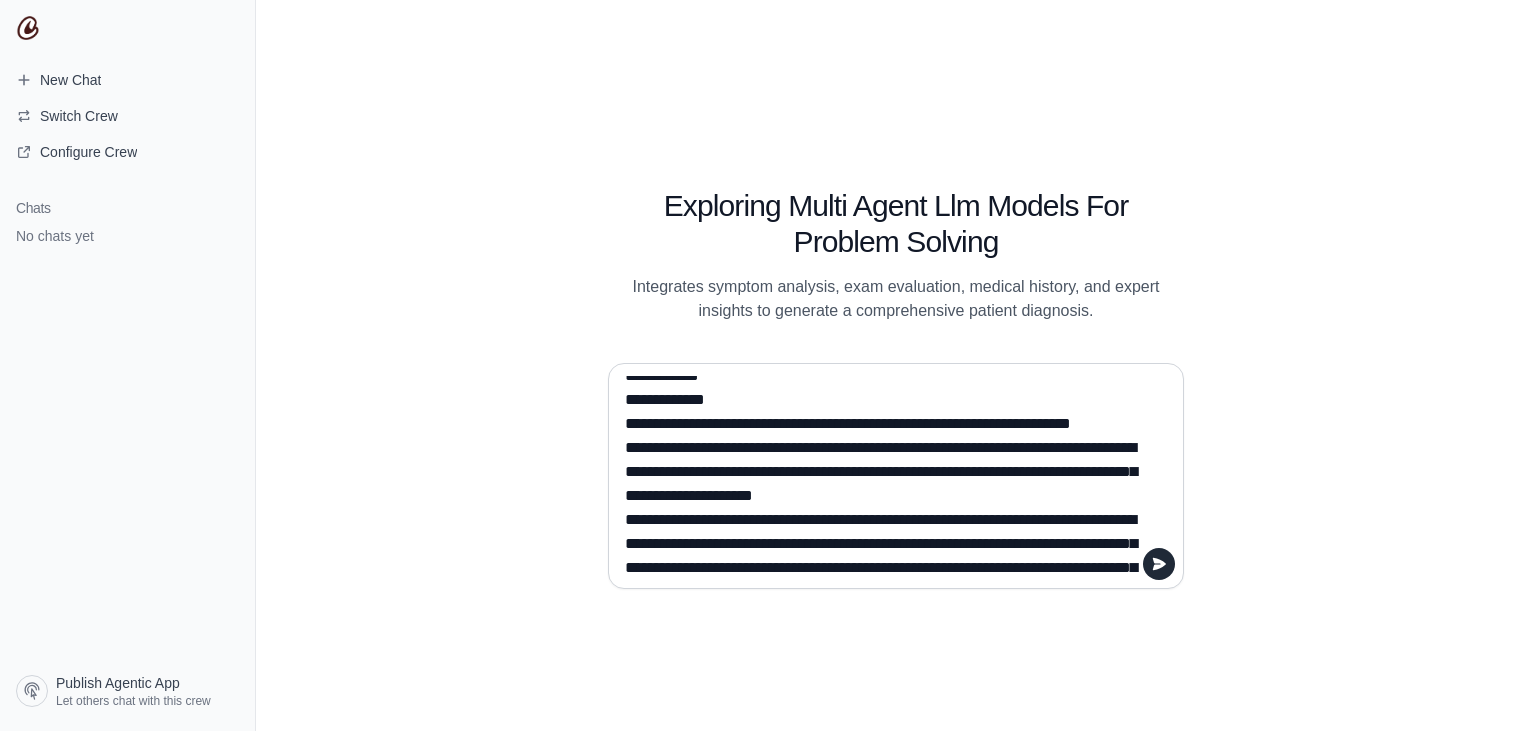 click on "**********" at bounding box center [890, 476] 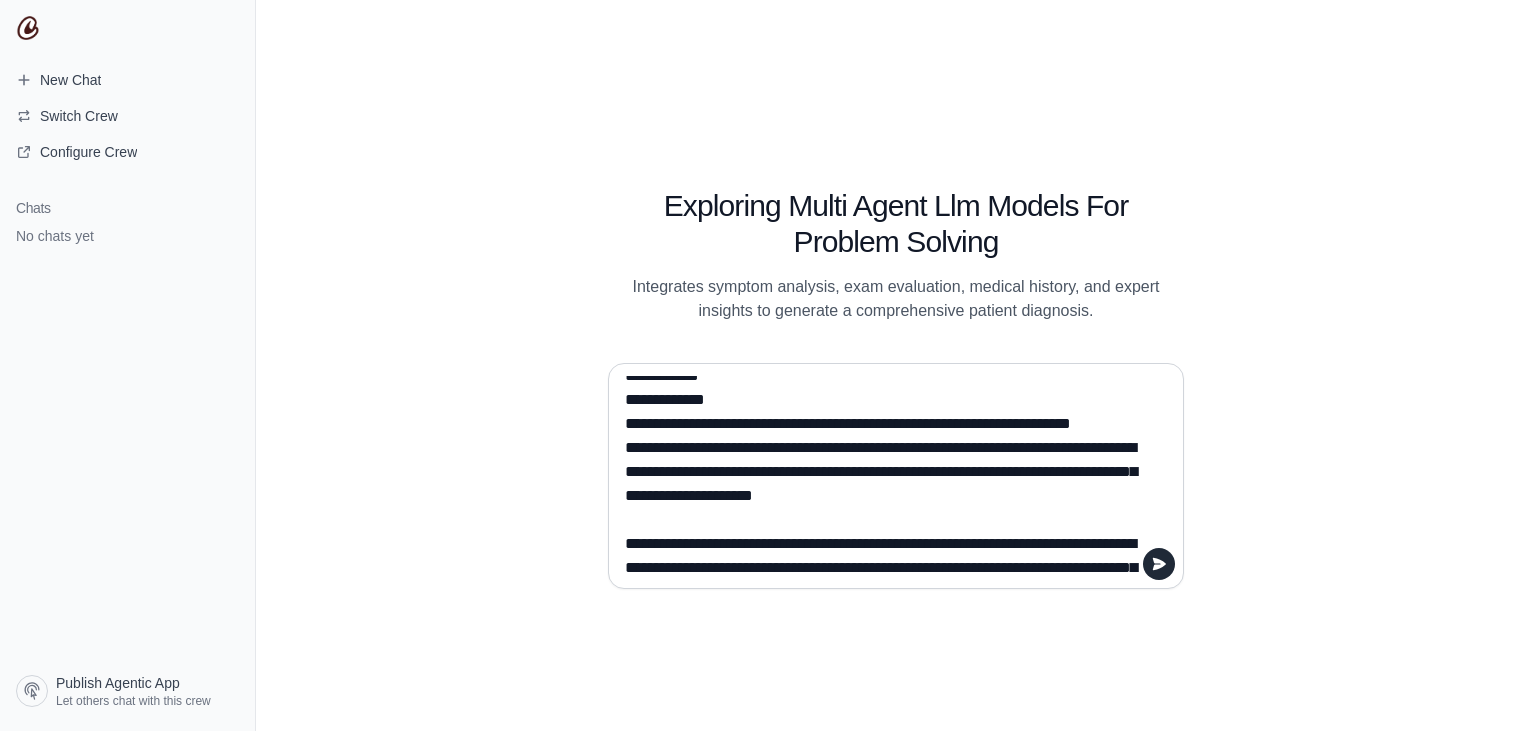 paste on "*********" 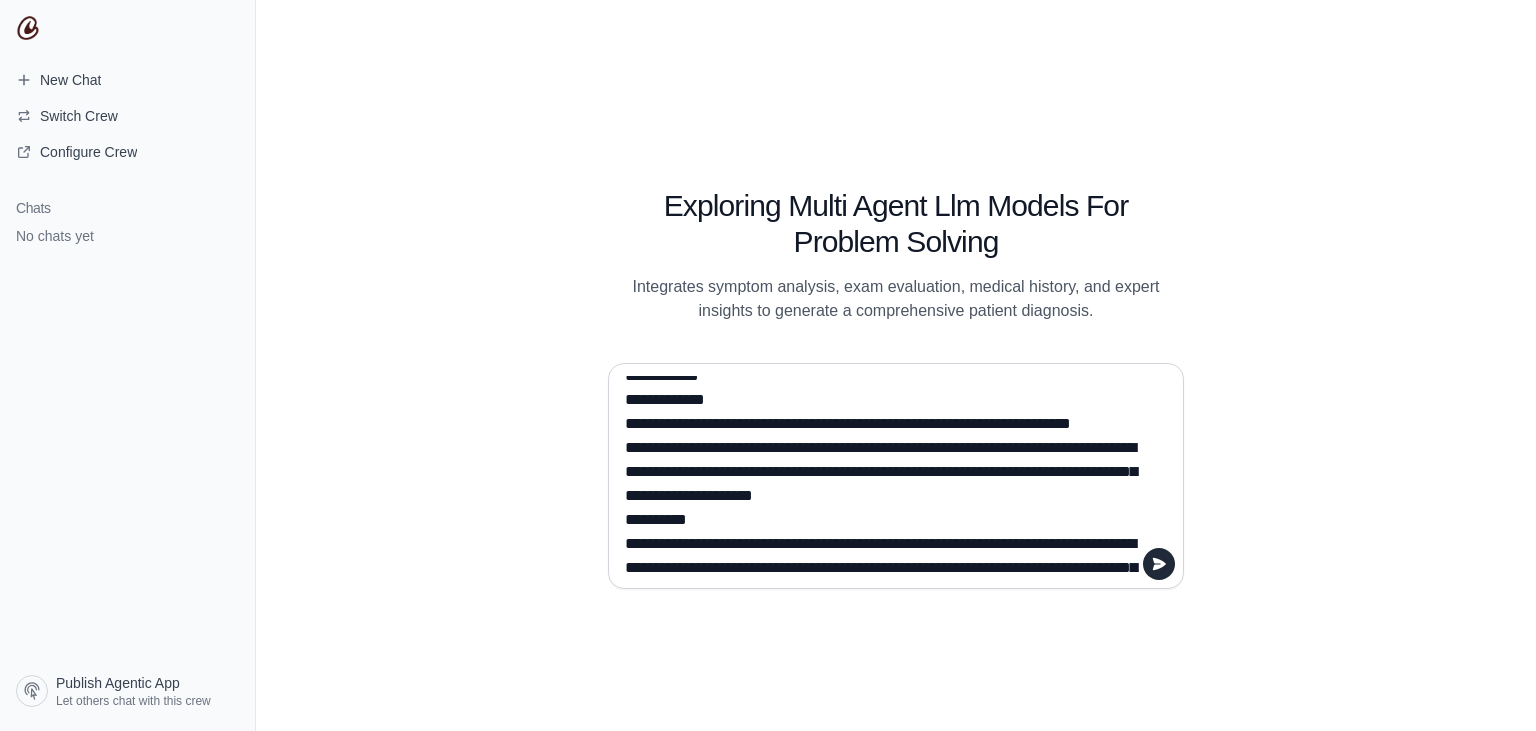 click on "**********" at bounding box center (890, 476) 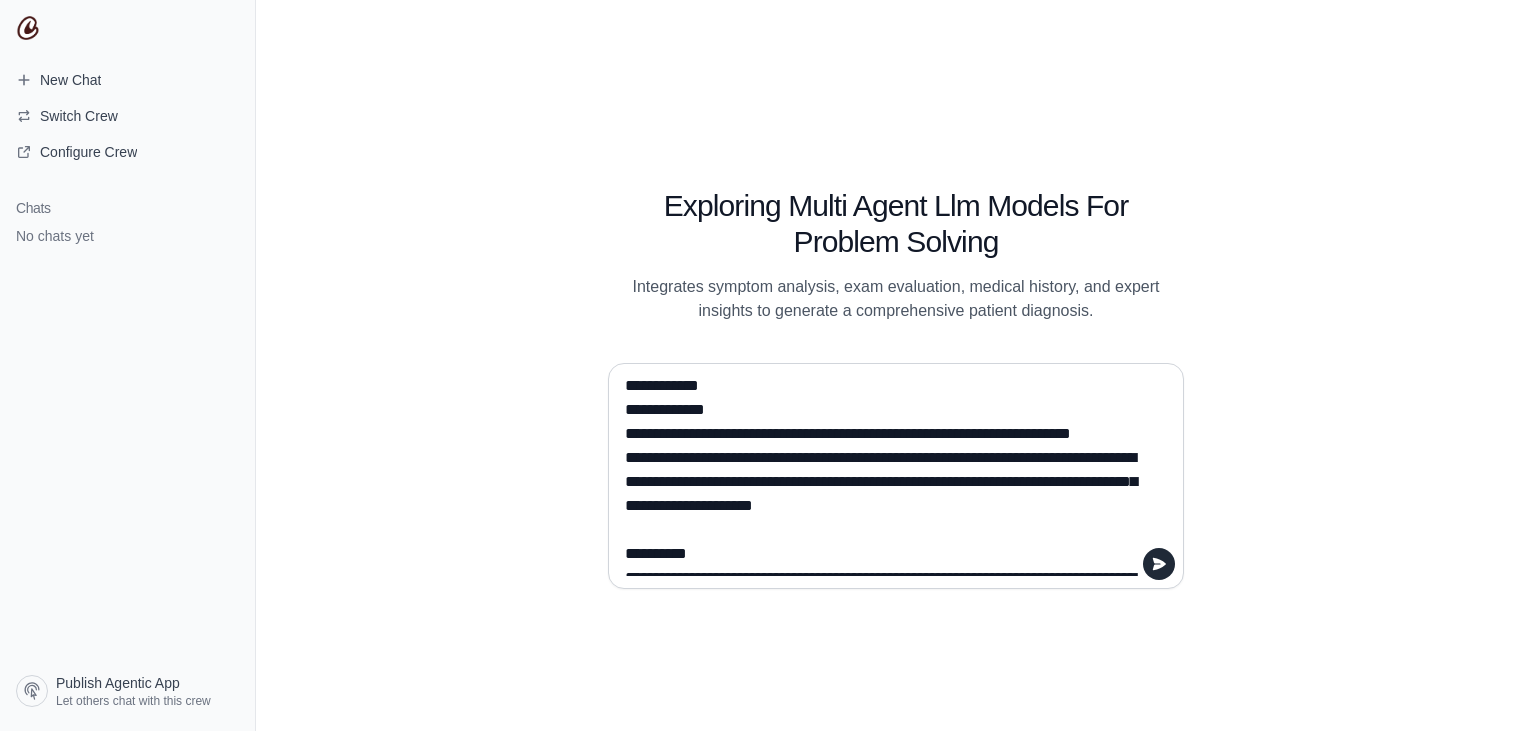 scroll, scrollTop: 54, scrollLeft: 0, axis: vertical 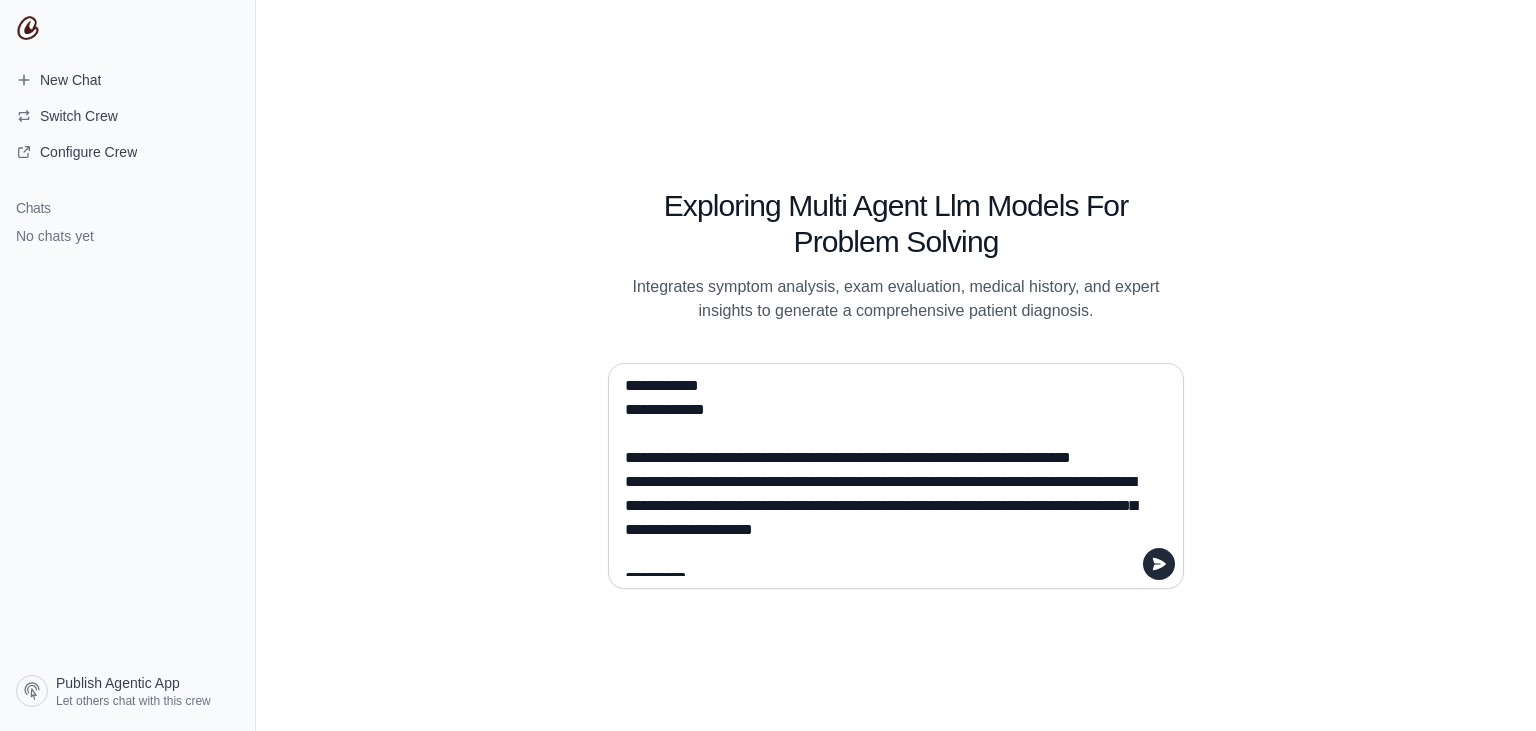 click on "**********" at bounding box center (890, 476) 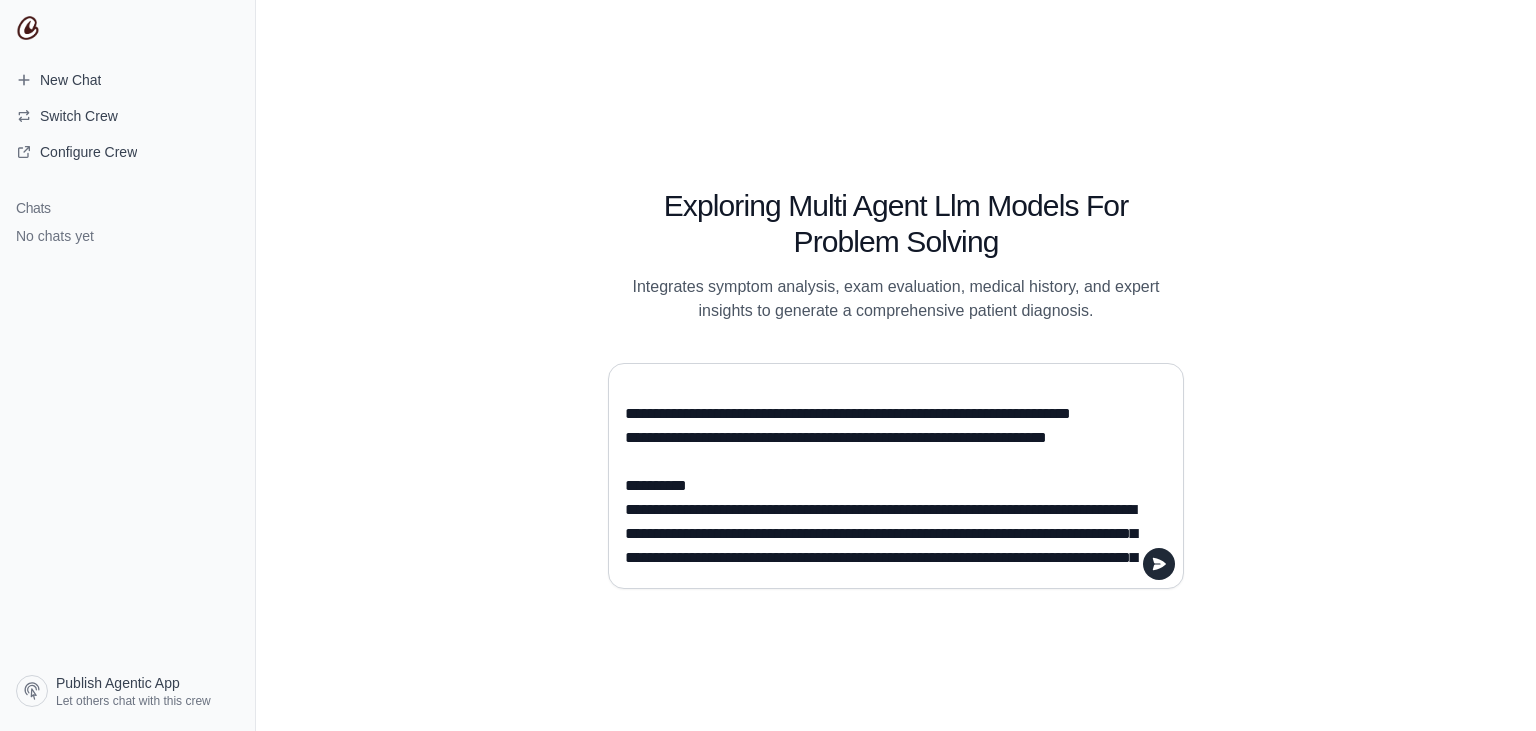 scroll, scrollTop: 98, scrollLeft: 0, axis: vertical 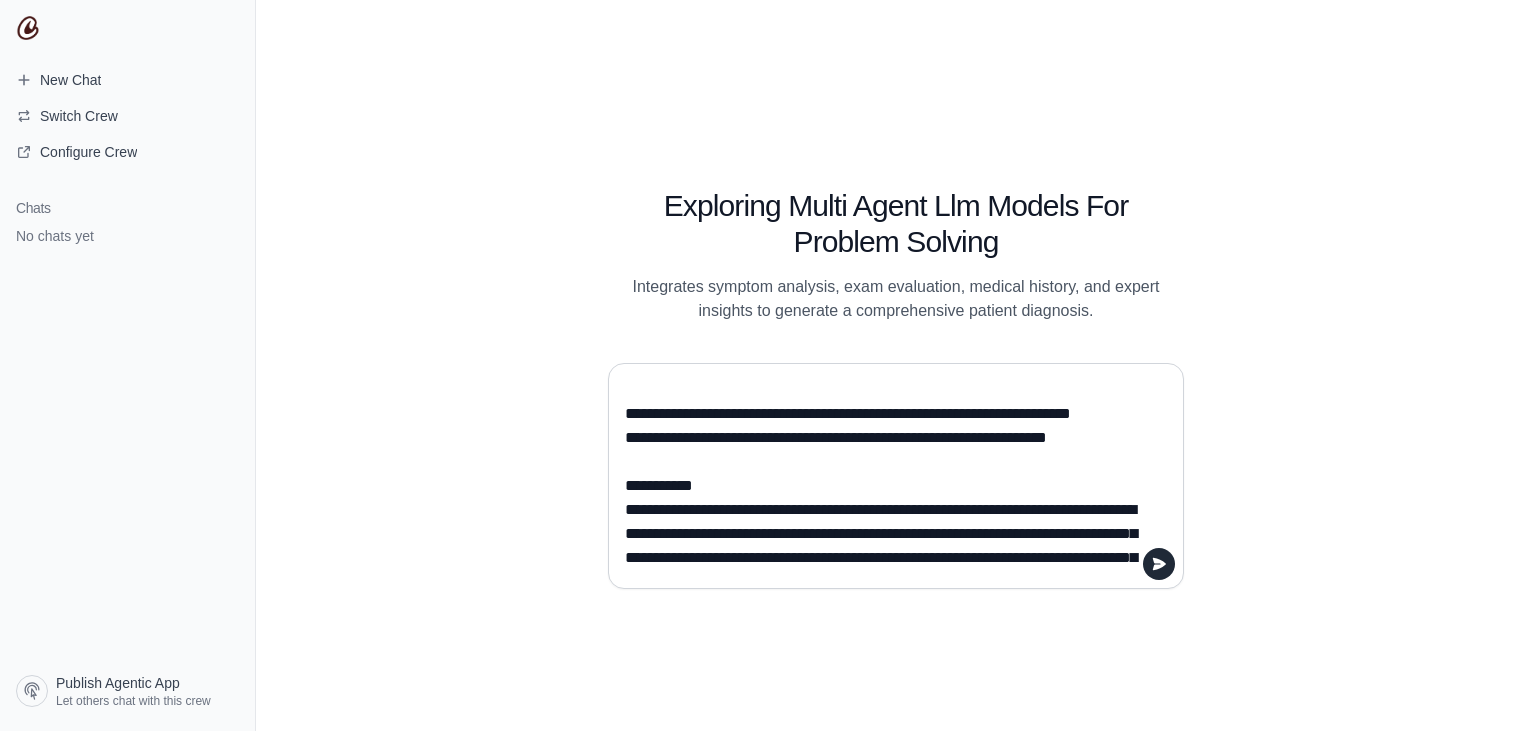 paste on "**********" 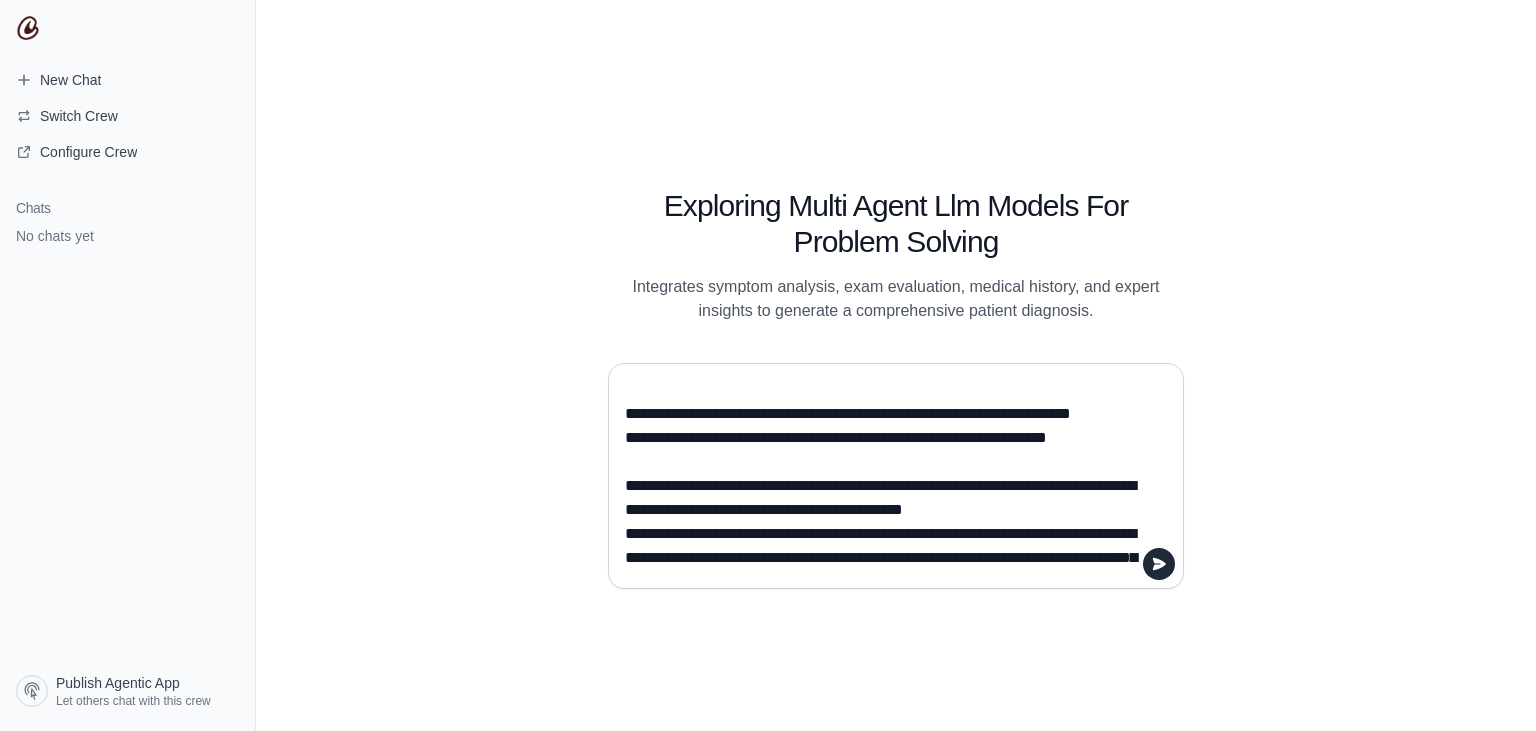 scroll, scrollTop: 0, scrollLeft: 0, axis: both 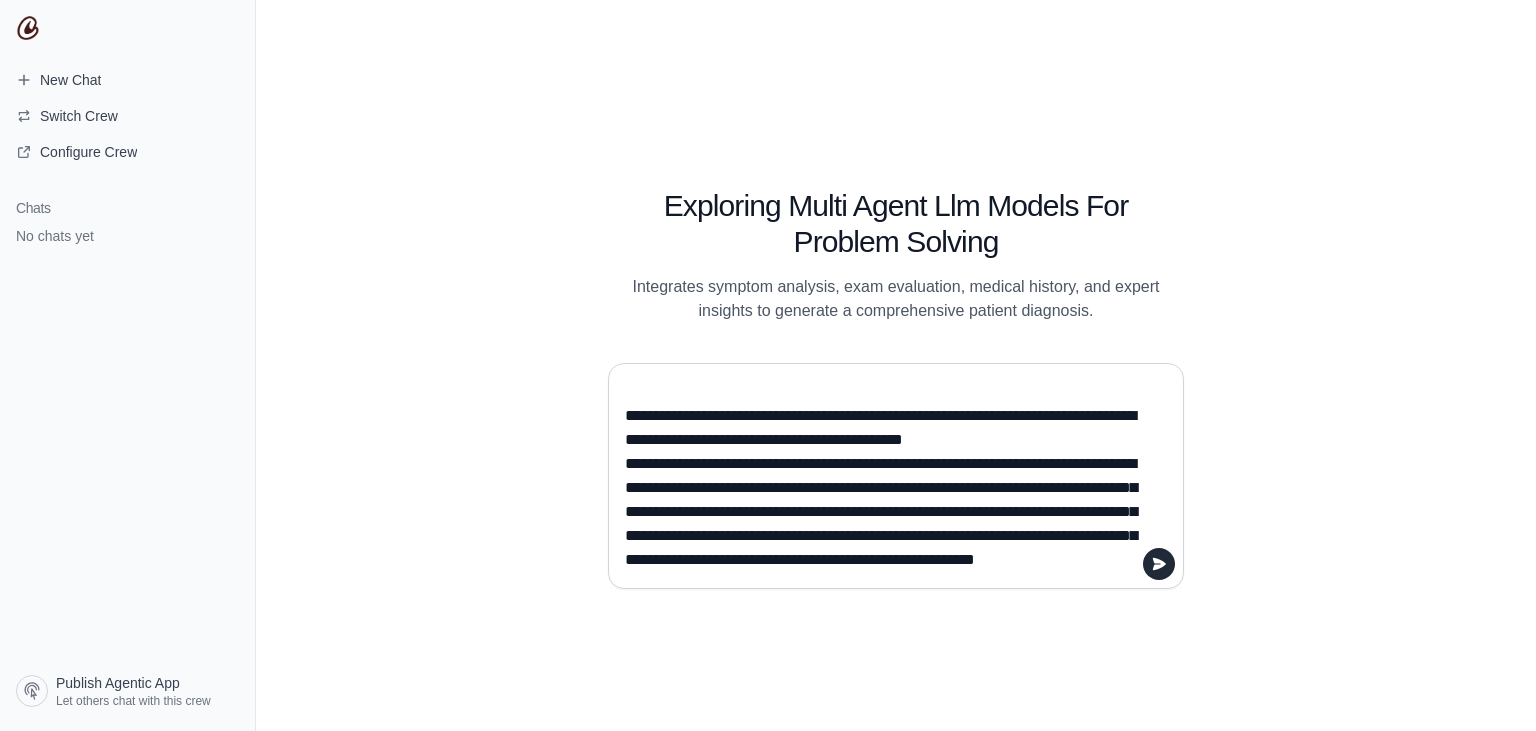 click on "**********" at bounding box center [890, 476] 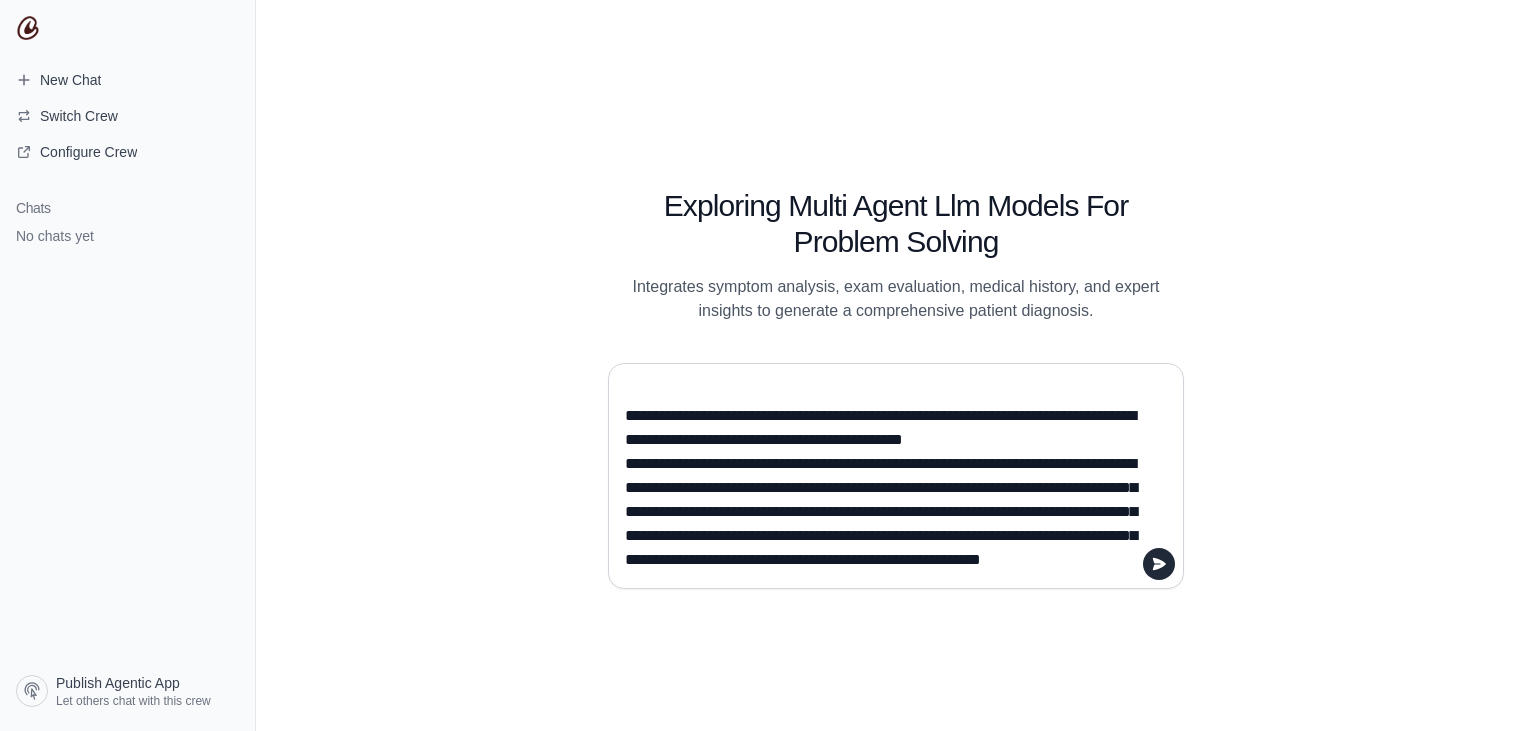 paste on "**********" 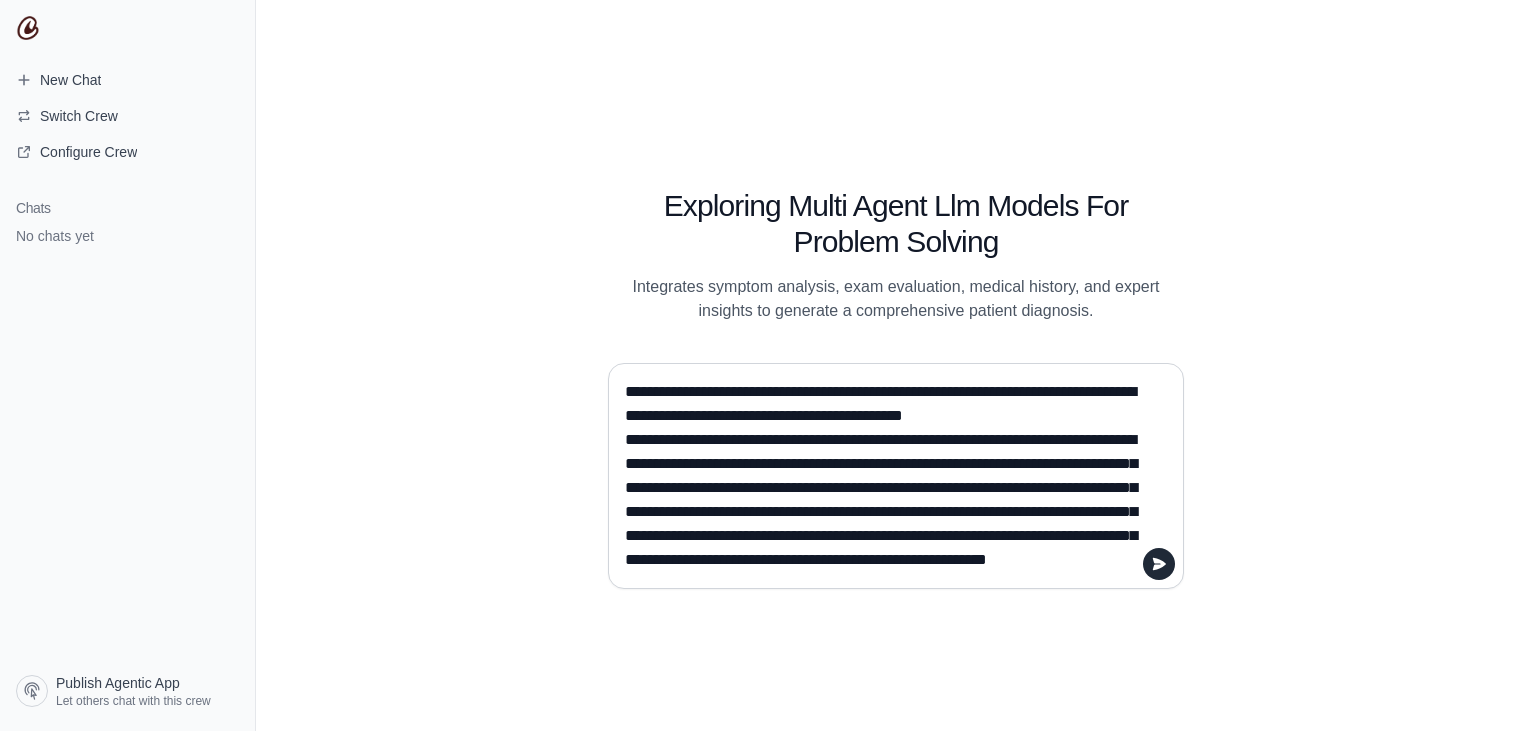 scroll, scrollTop: 209, scrollLeft: 0, axis: vertical 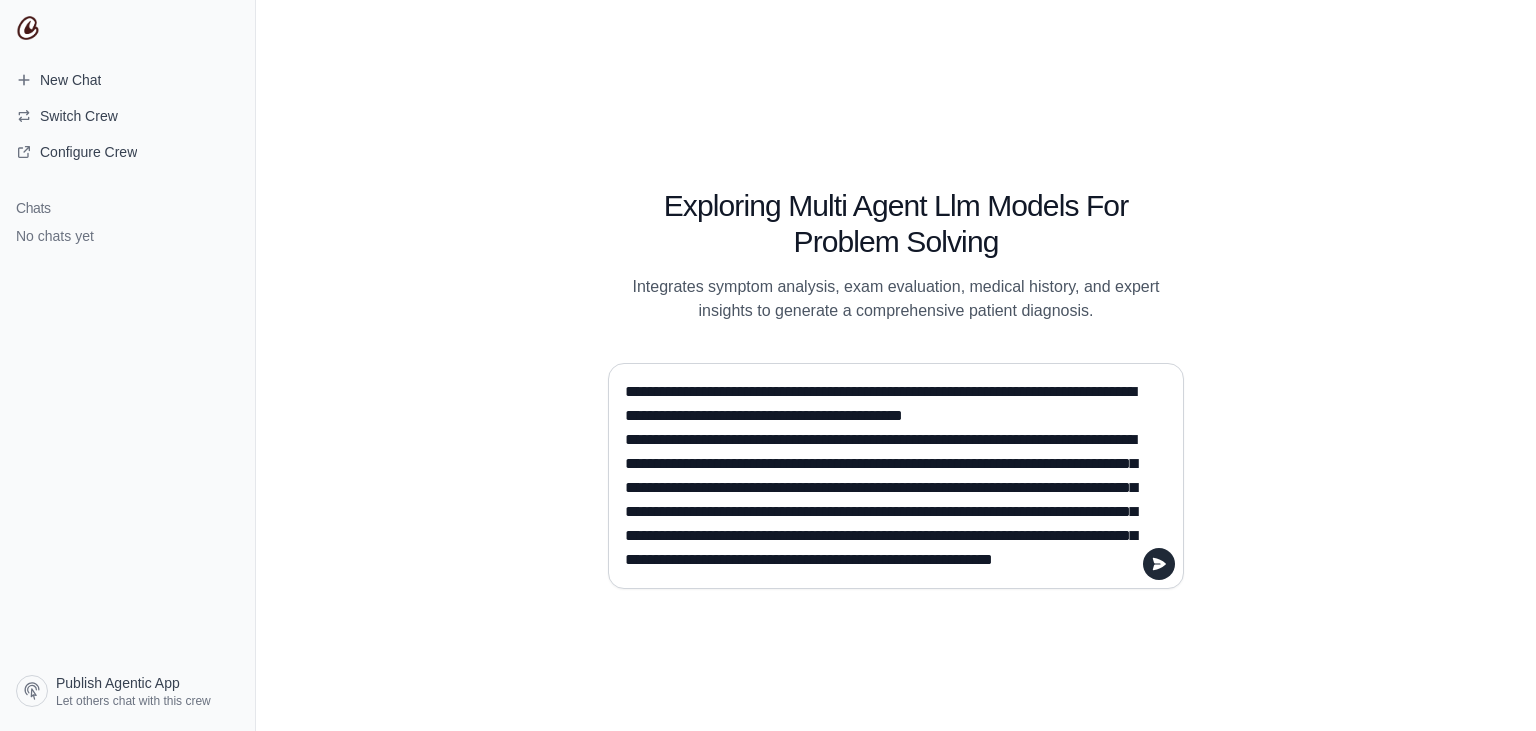 paste on "**********" 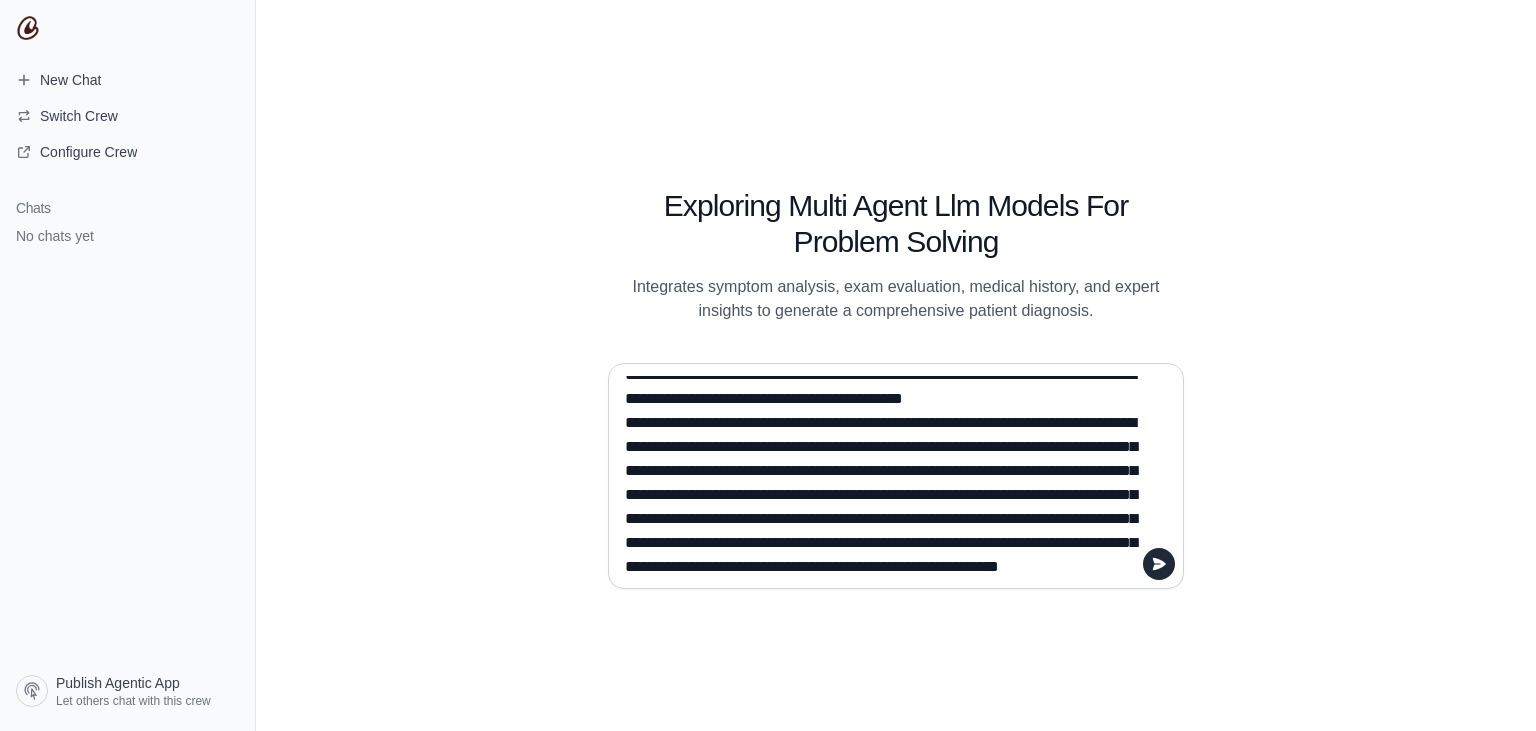 scroll, scrollTop: 257, scrollLeft: 0, axis: vertical 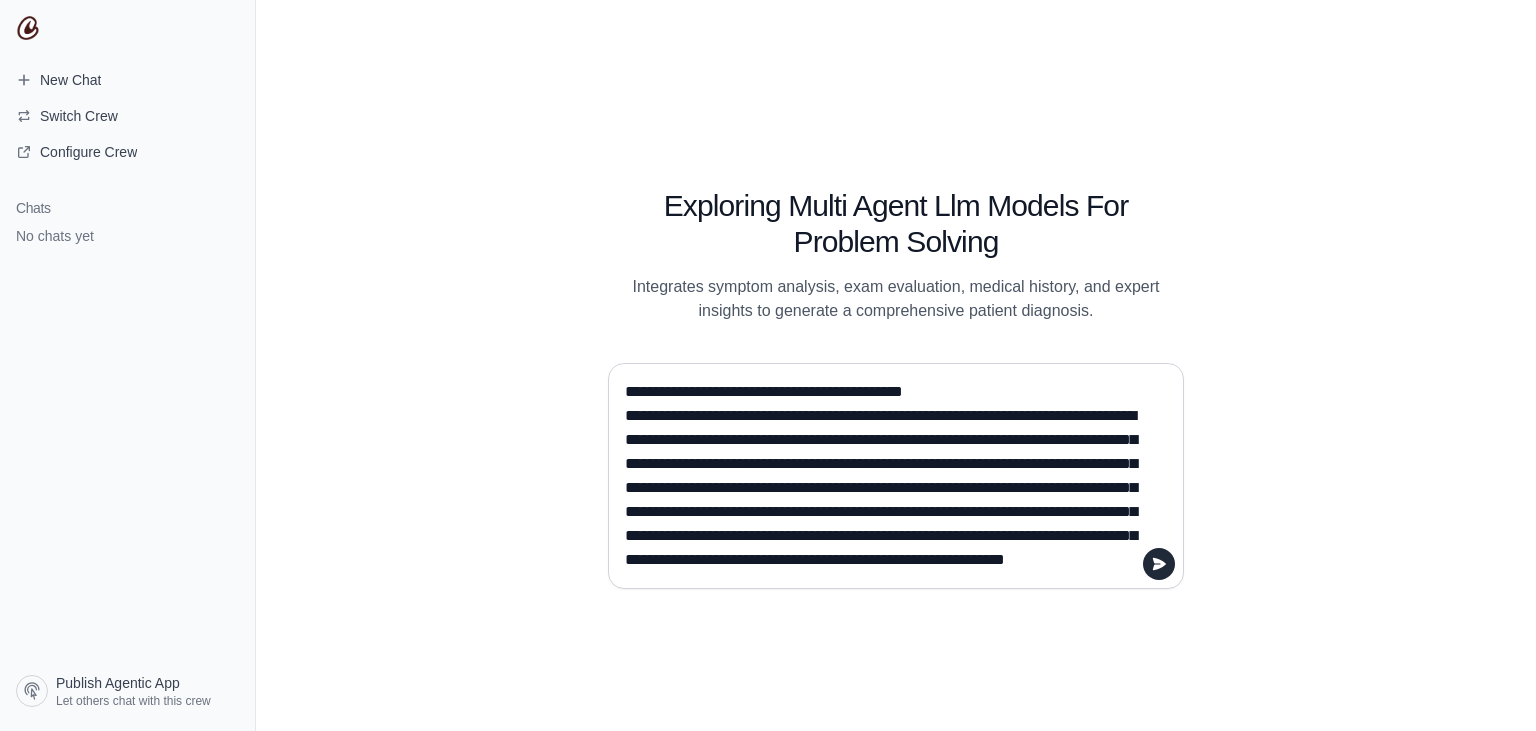 paste on "**********" 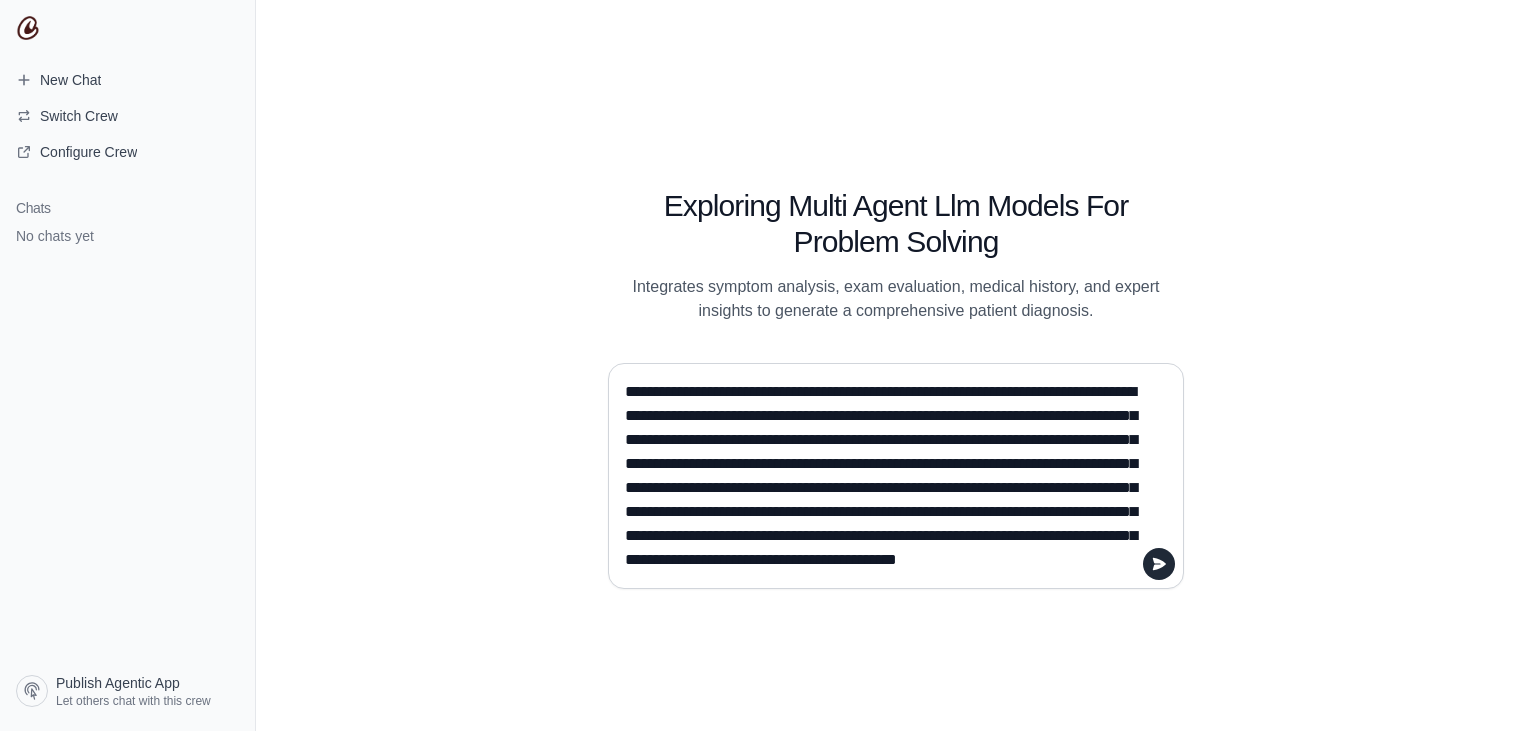 scroll, scrollTop: 281, scrollLeft: 0, axis: vertical 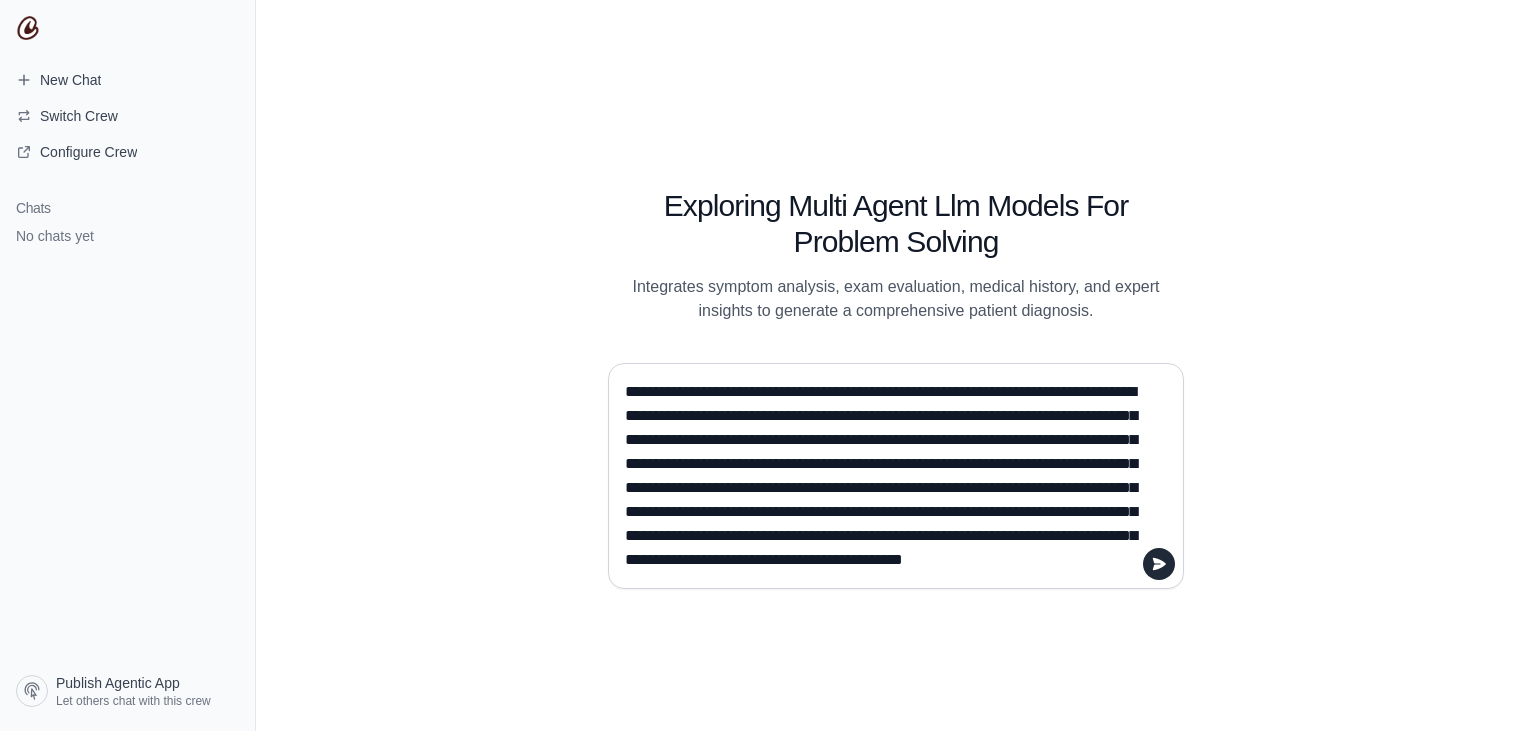 paste on "**********" 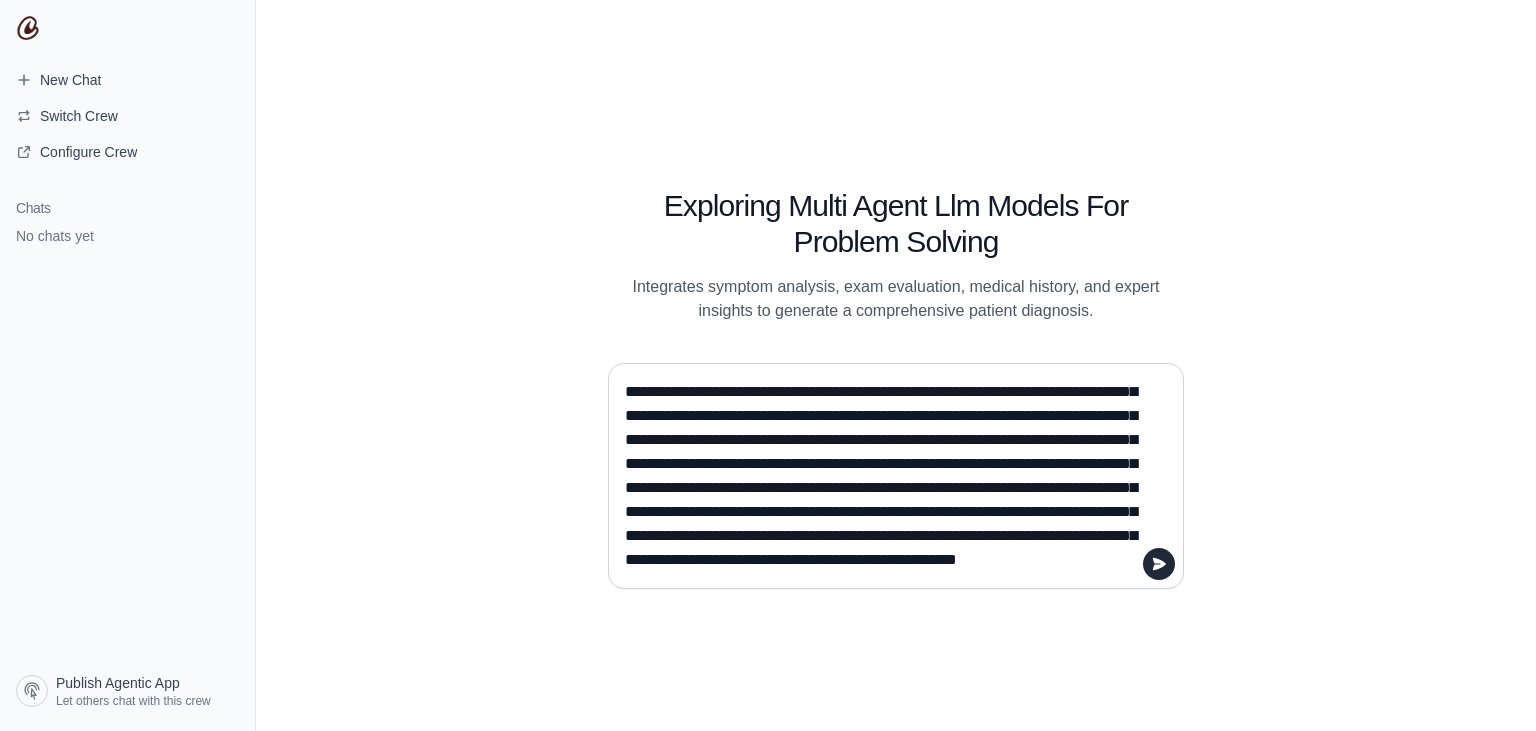 scroll, scrollTop: 305, scrollLeft: 0, axis: vertical 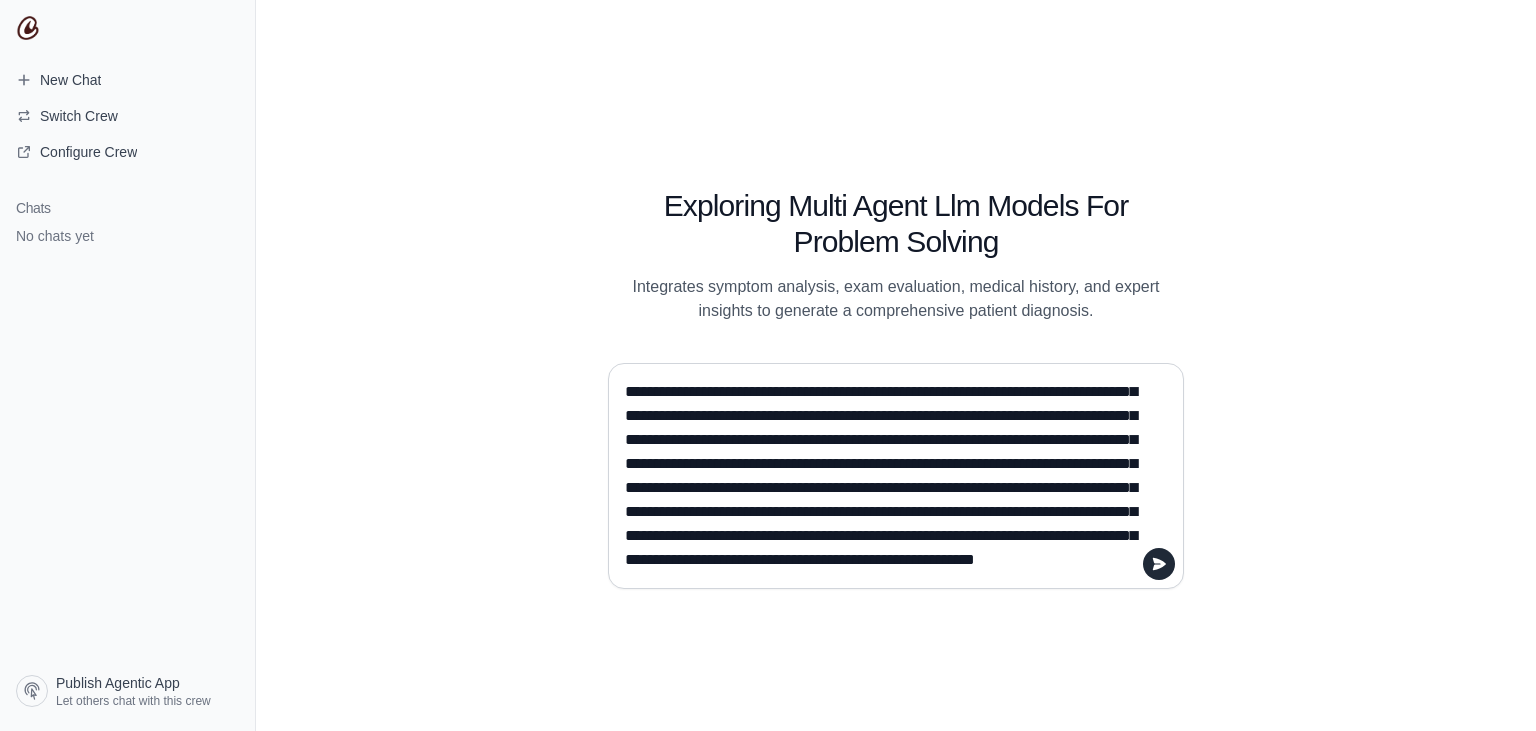 paste on "**********" 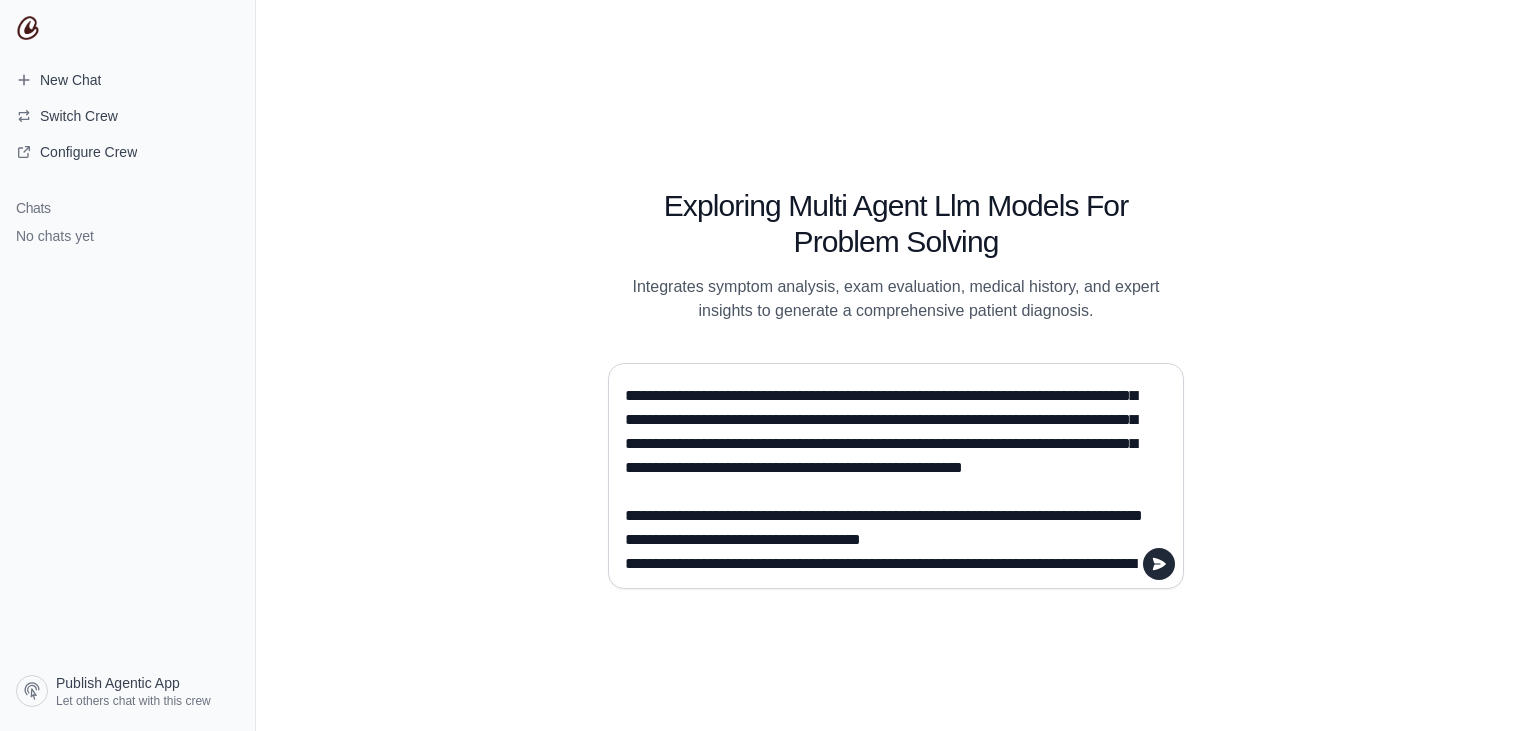 scroll, scrollTop: 809, scrollLeft: 0, axis: vertical 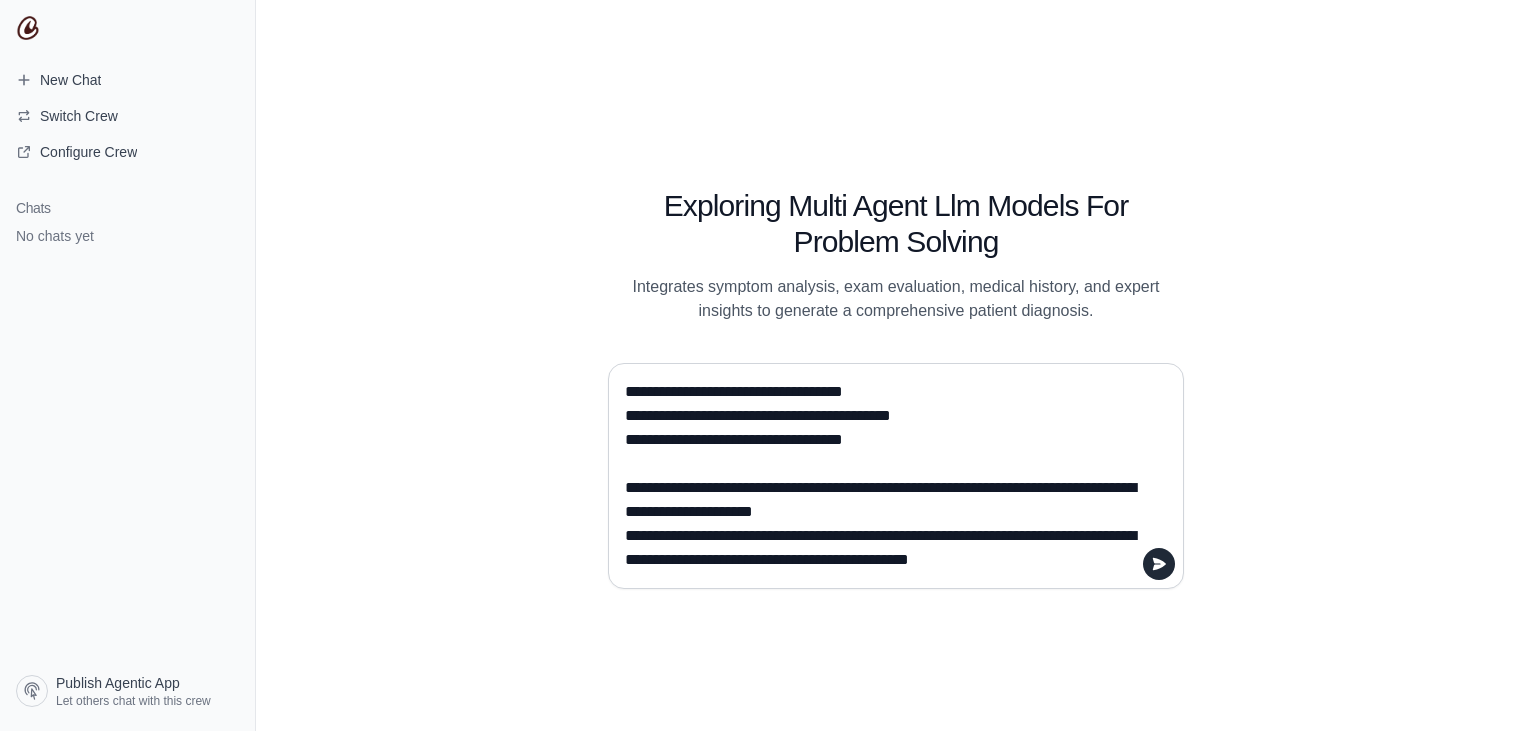 type on "**********" 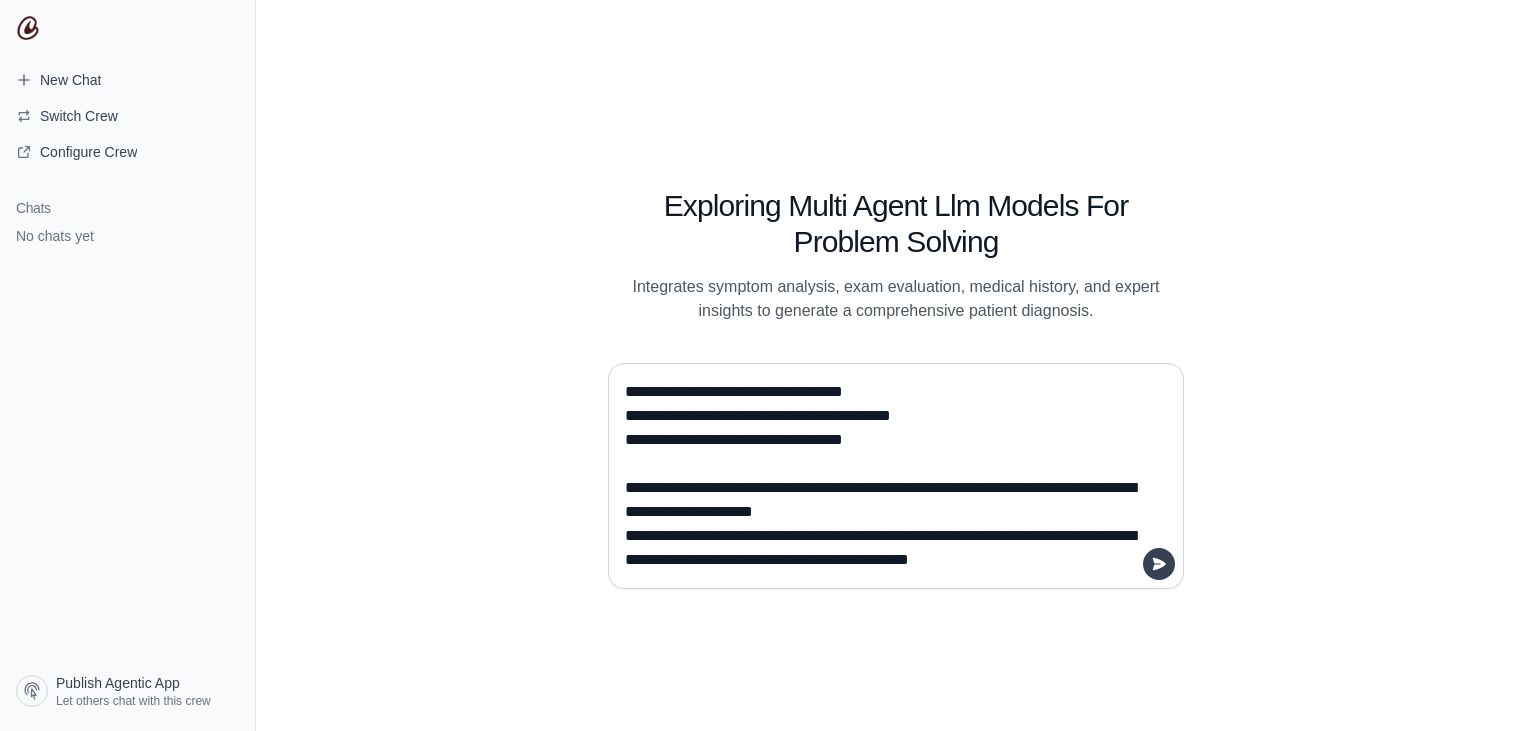 click at bounding box center (1159, 564) 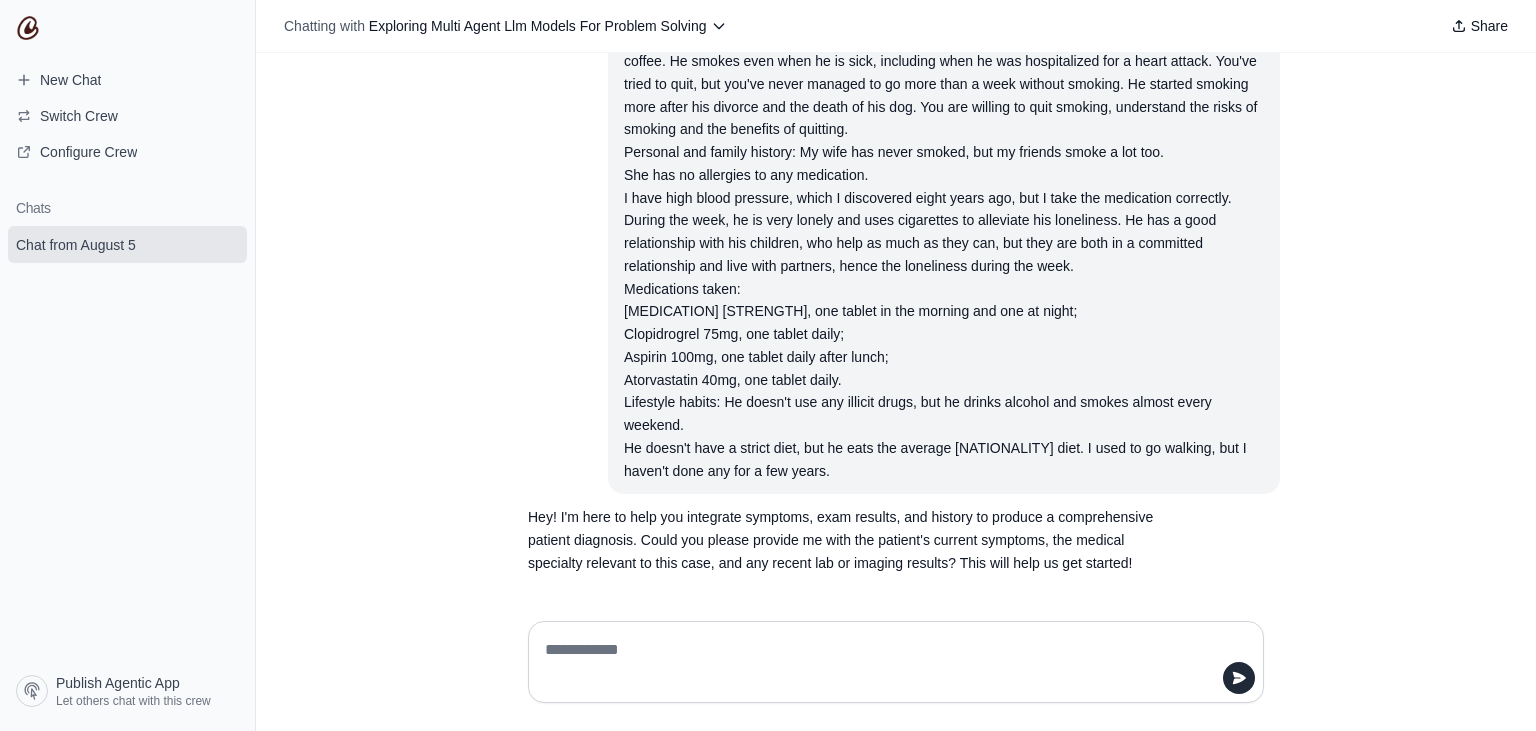 scroll, scrollTop: 309, scrollLeft: 0, axis: vertical 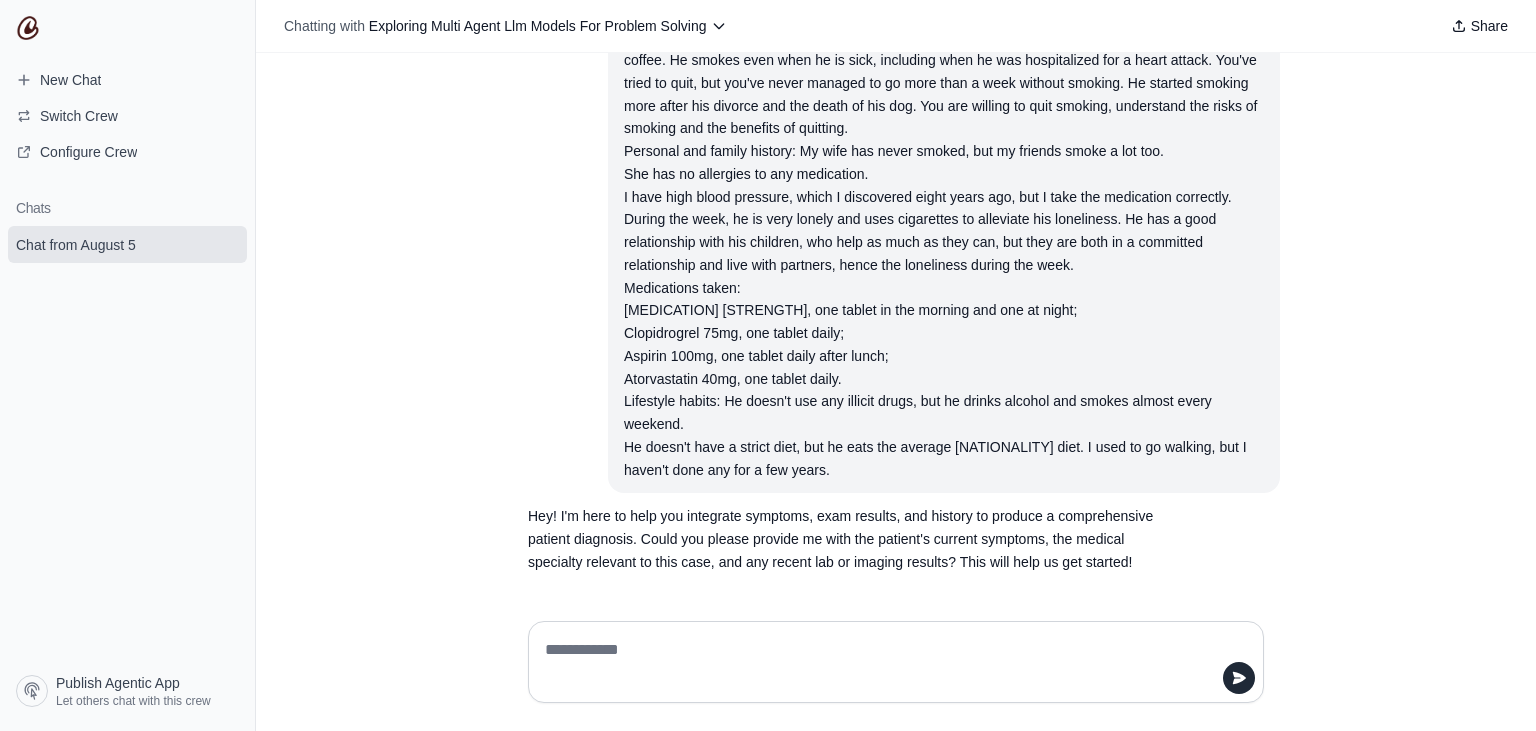 click on "Hey! I'm here to help you integrate symptoms, exam results, and history to produce a comprehensive patient diagnosis. Could you please provide me with the patient's current symptoms, the medical specialty relevant to this case, and any recent lab or imaging results? This will help us get started!" at bounding box center (848, 539) 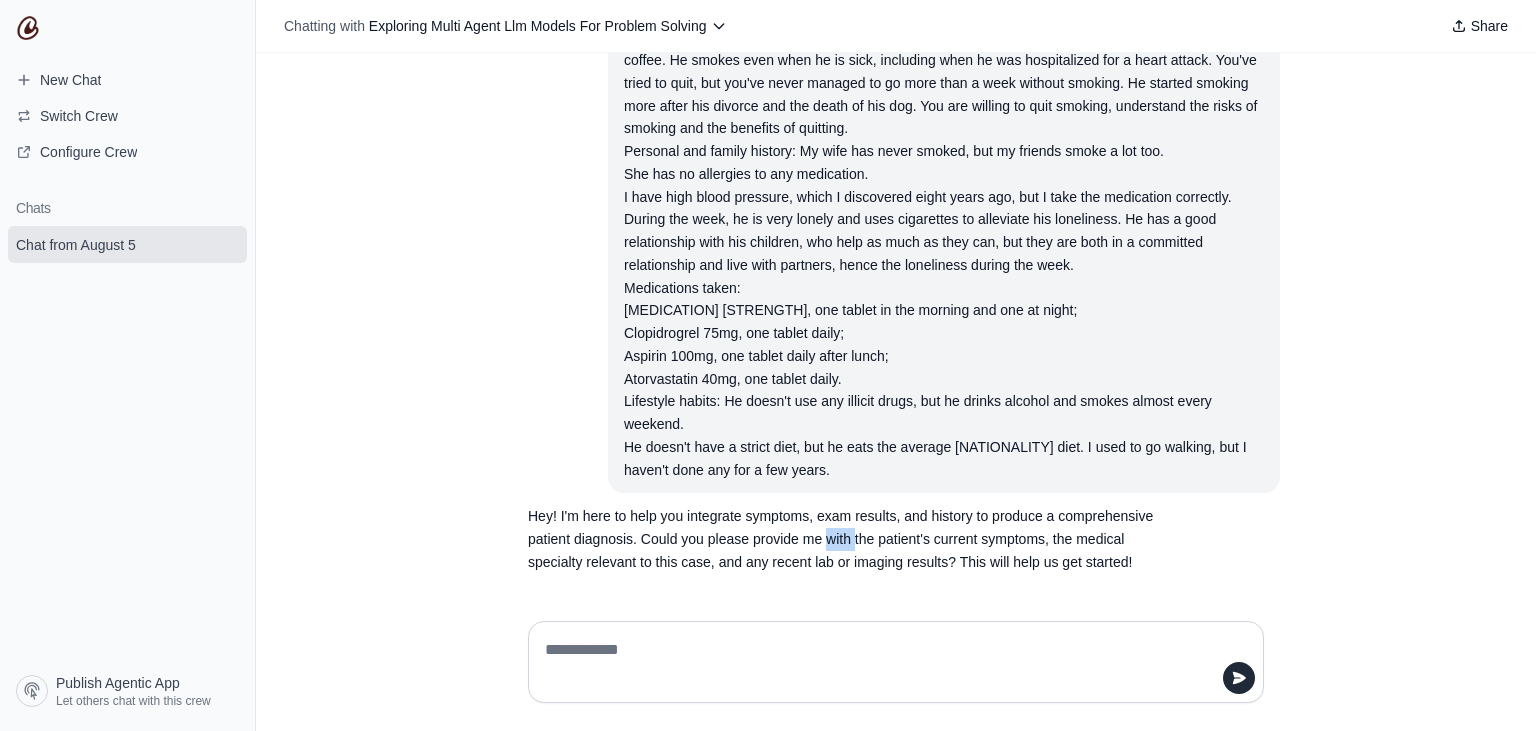 click on "Hey! I'm here to help you integrate symptoms, exam results, and history to produce a comprehensive patient diagnosis. Could you please provide me with the patient's current symptoms, the medical specialty relevant to this case, and any recent lab or imaging results? This will help us get started!" at bounding box center [848, 539] 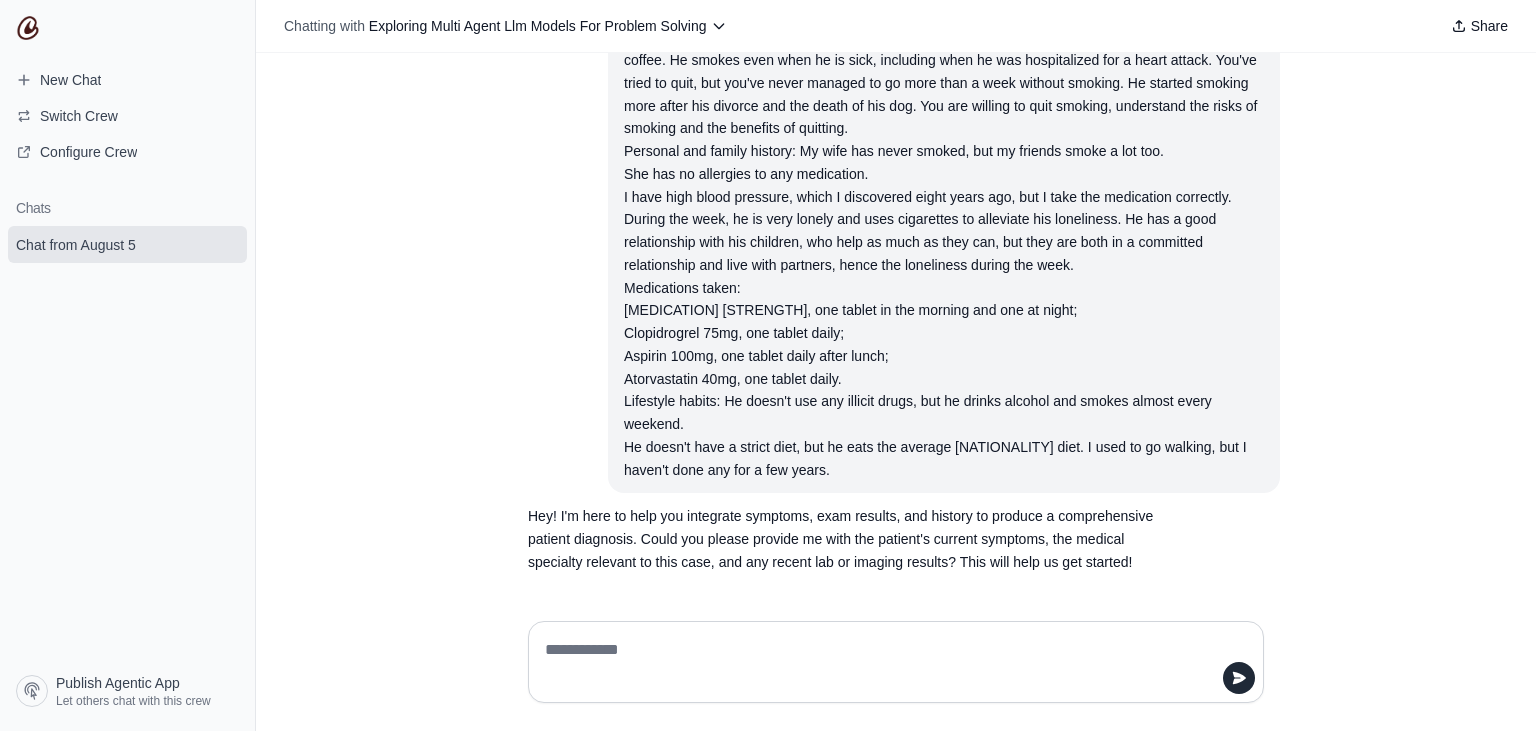 click on "Hey! I'm here to help you integrate symptoms, exam results, and history to produce a comprehensive patient diagnosis. Could you please provide me with the patient's current symptoms, the medical specialty relevant to this case, and any recent lab or imaging results? This will help us get started!" at bounding box center (848, 539) 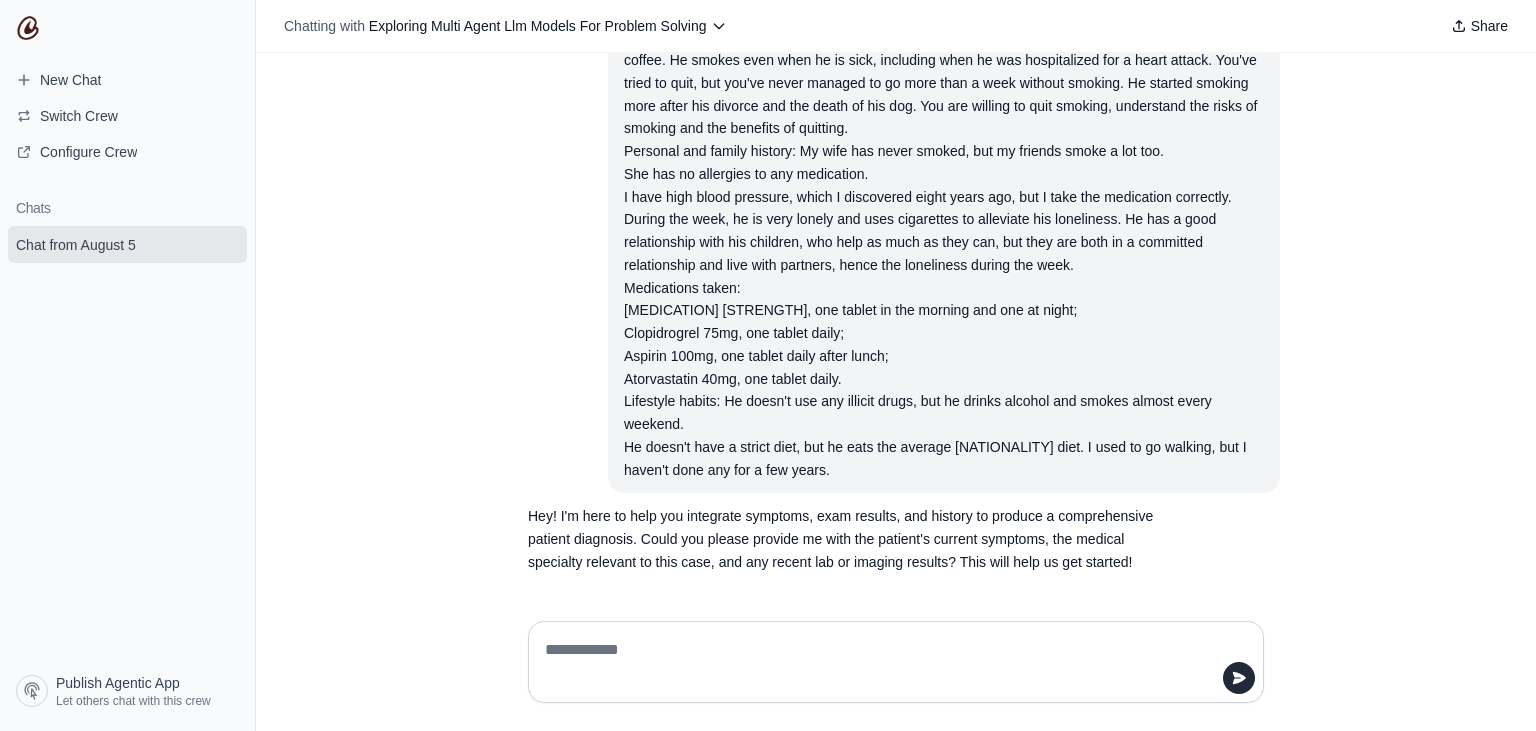 scroll, scrollTop: 0, scrollLeft: 0, axis: both 